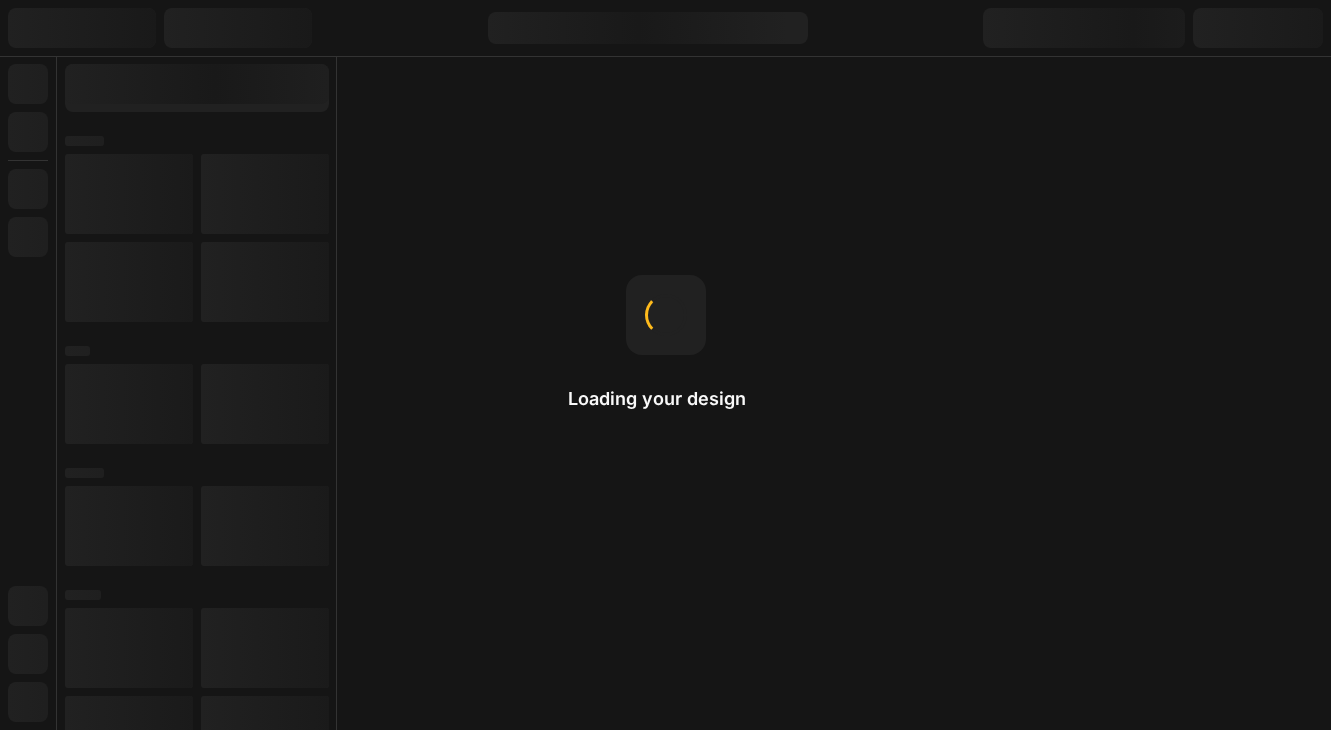 scroll, scrollTop: 0, scrollLeft: 0, axis: both 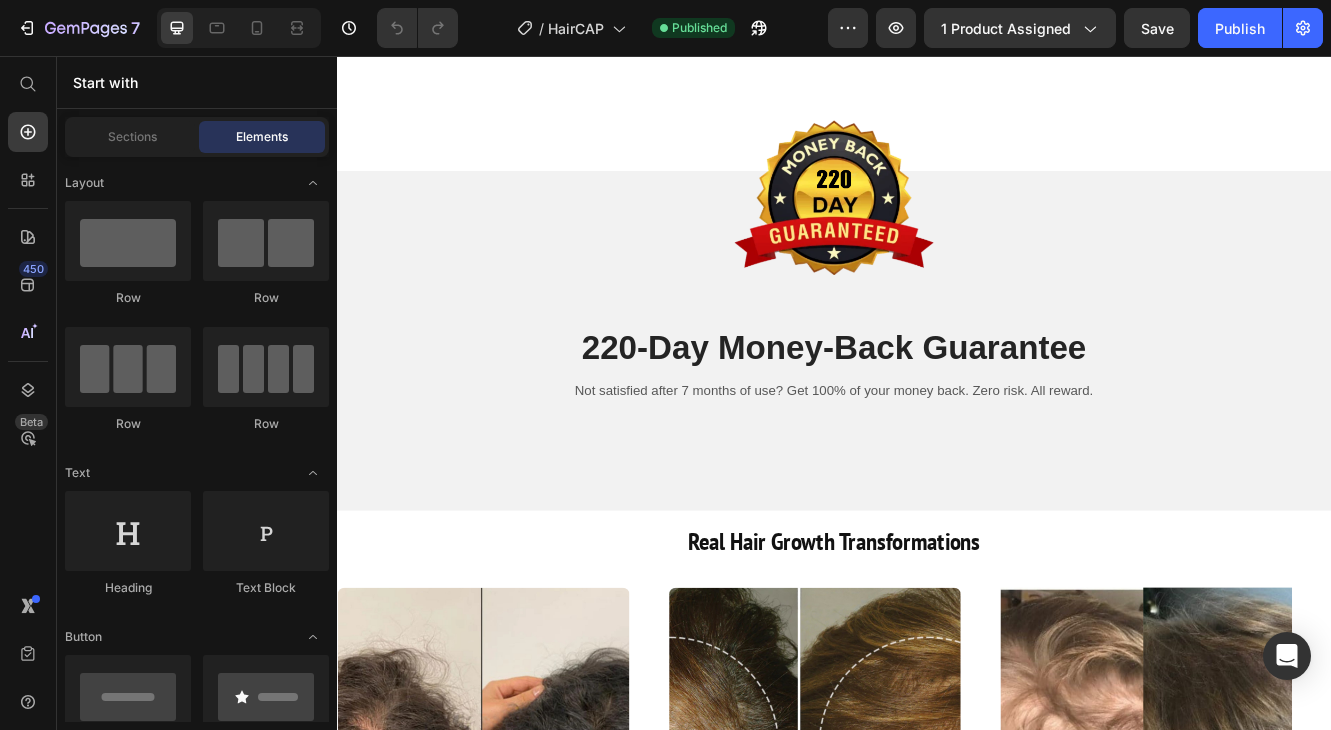 click on "Red Light Therapy Comb (Value: $49.99)" at bounding box center [717, -121] 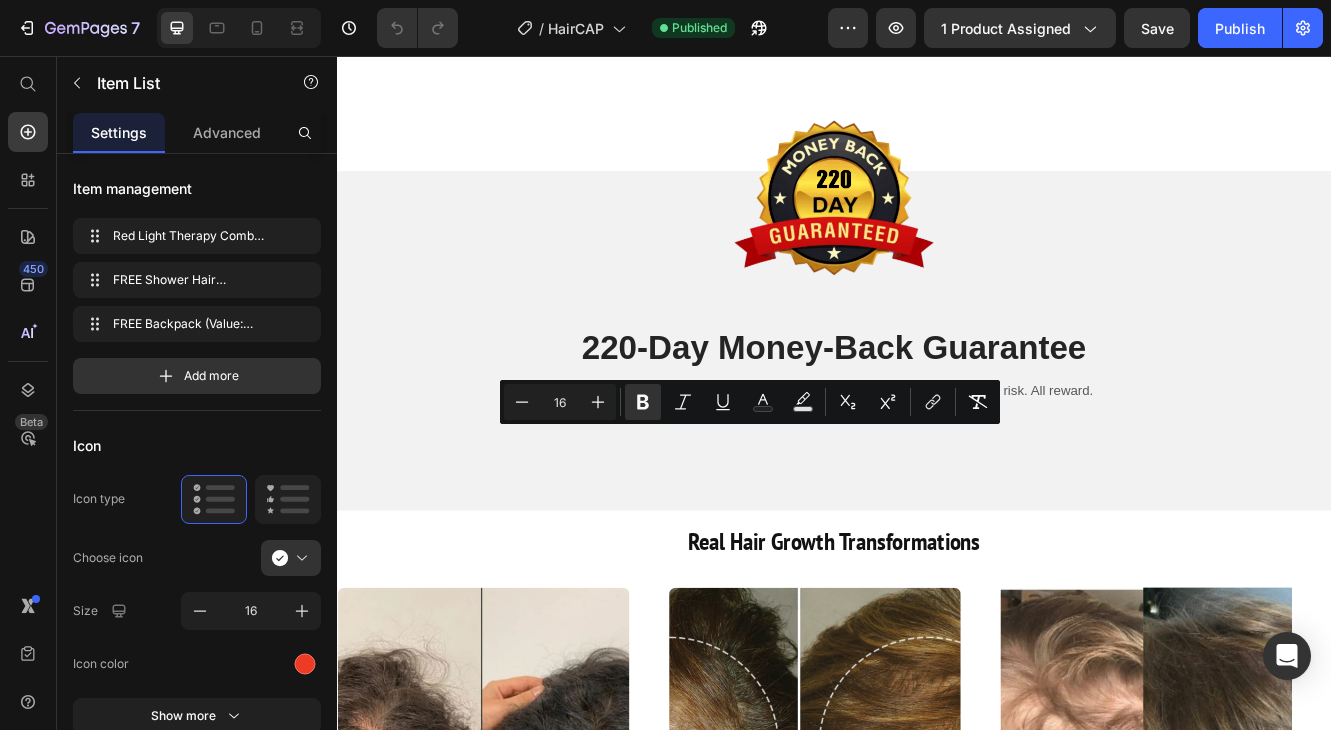 click on "Red Light Therapy Comb (Value: $49.99)" at bounding box center [717, -121] 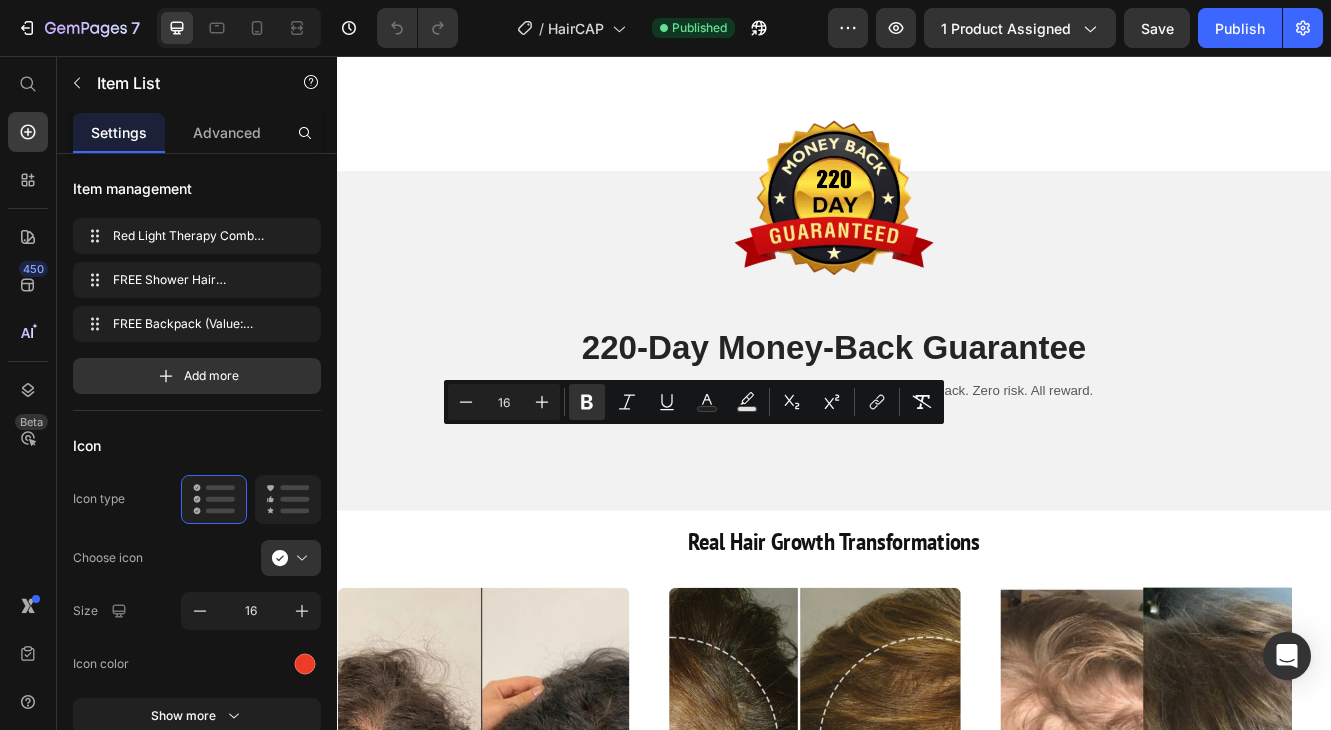 click on "Red Light Therapy Comb (Value: $49.99)" at bounding box center (717, -121) 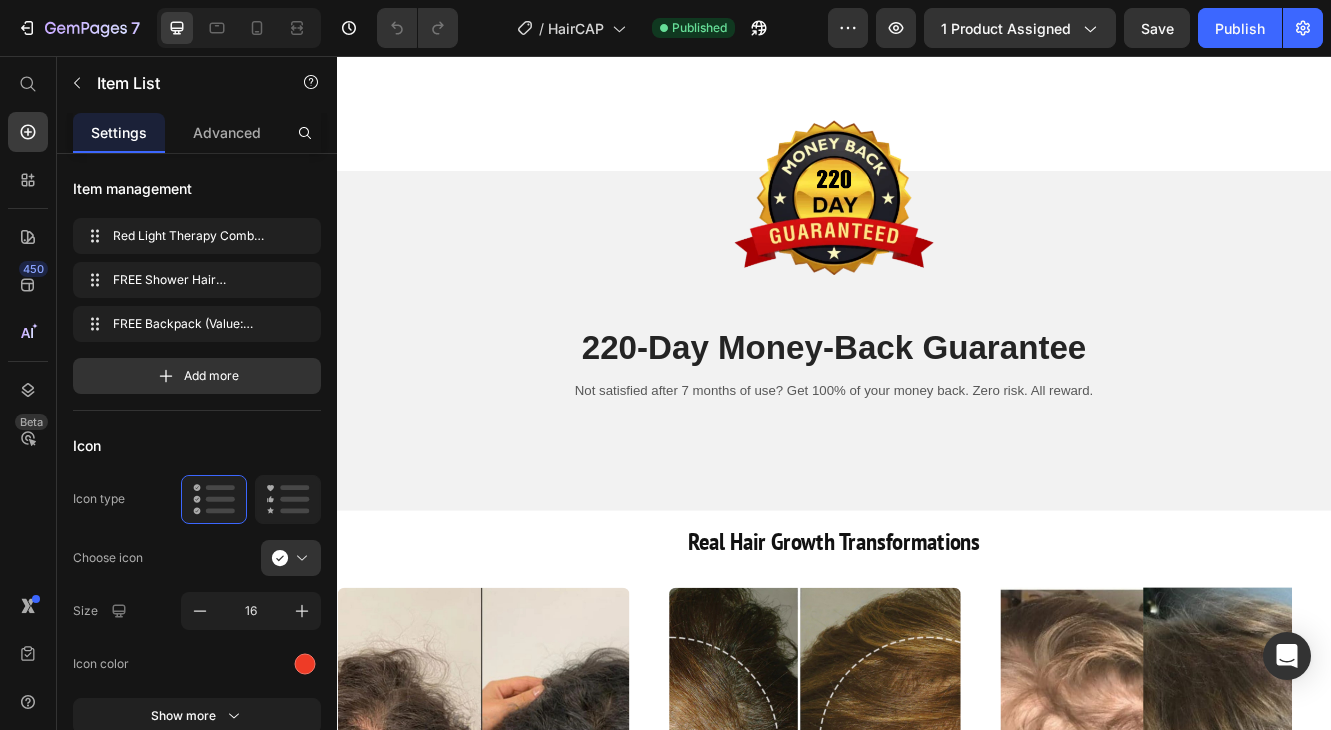 click on "Red Light Therapy Comb (Value: $49.99)" at bounding box center (717, -121) 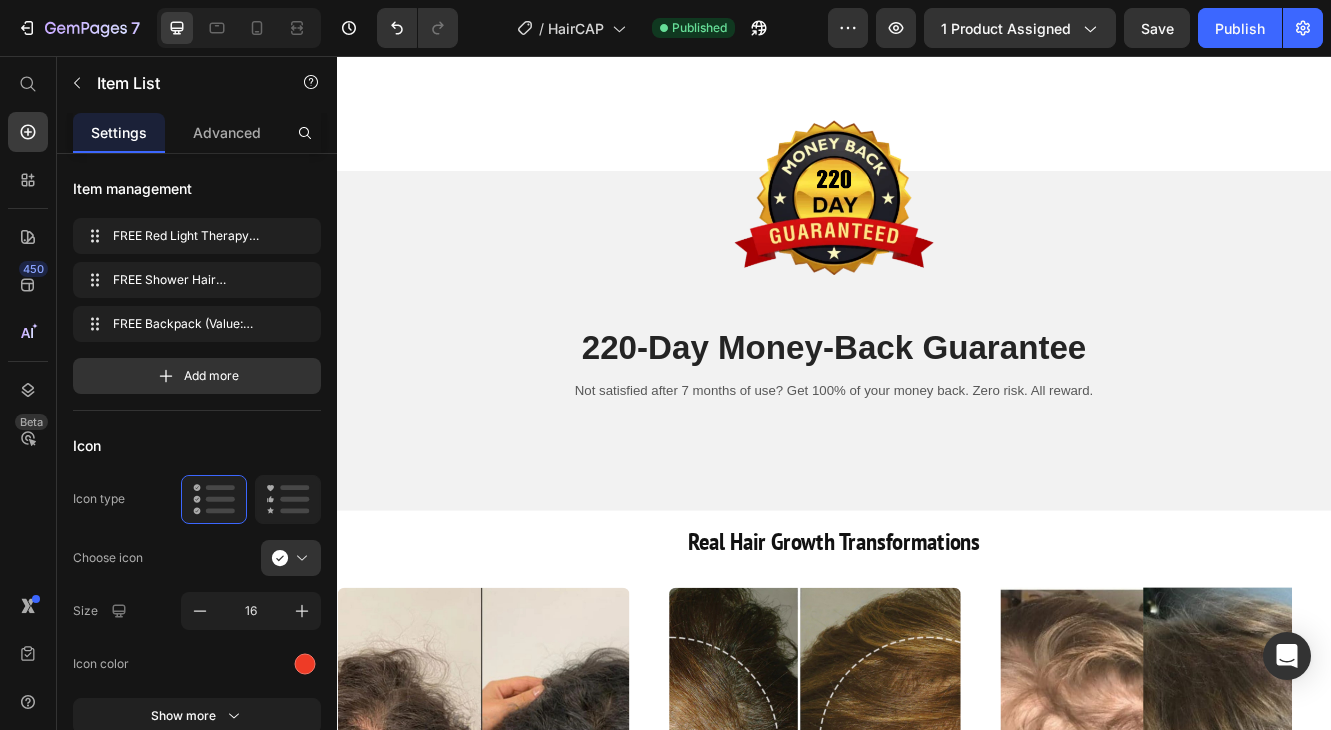 click on "FREE Shower Hair Detangling Comb (Value: $24.89)" at bounding box center (731, -55) 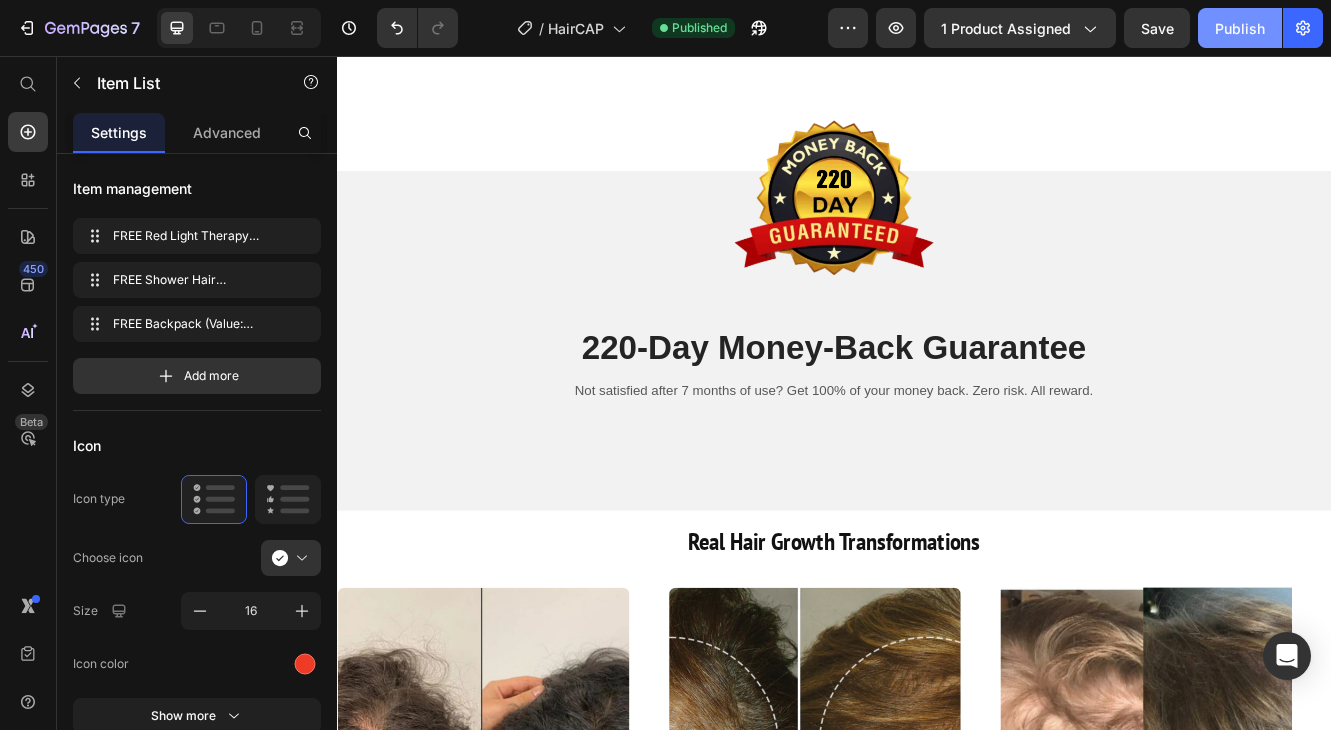 drag, startPoint x: 1242, startPoint y: 41, endPoint x: 408, endPoint y: 436, distance: 922.81146 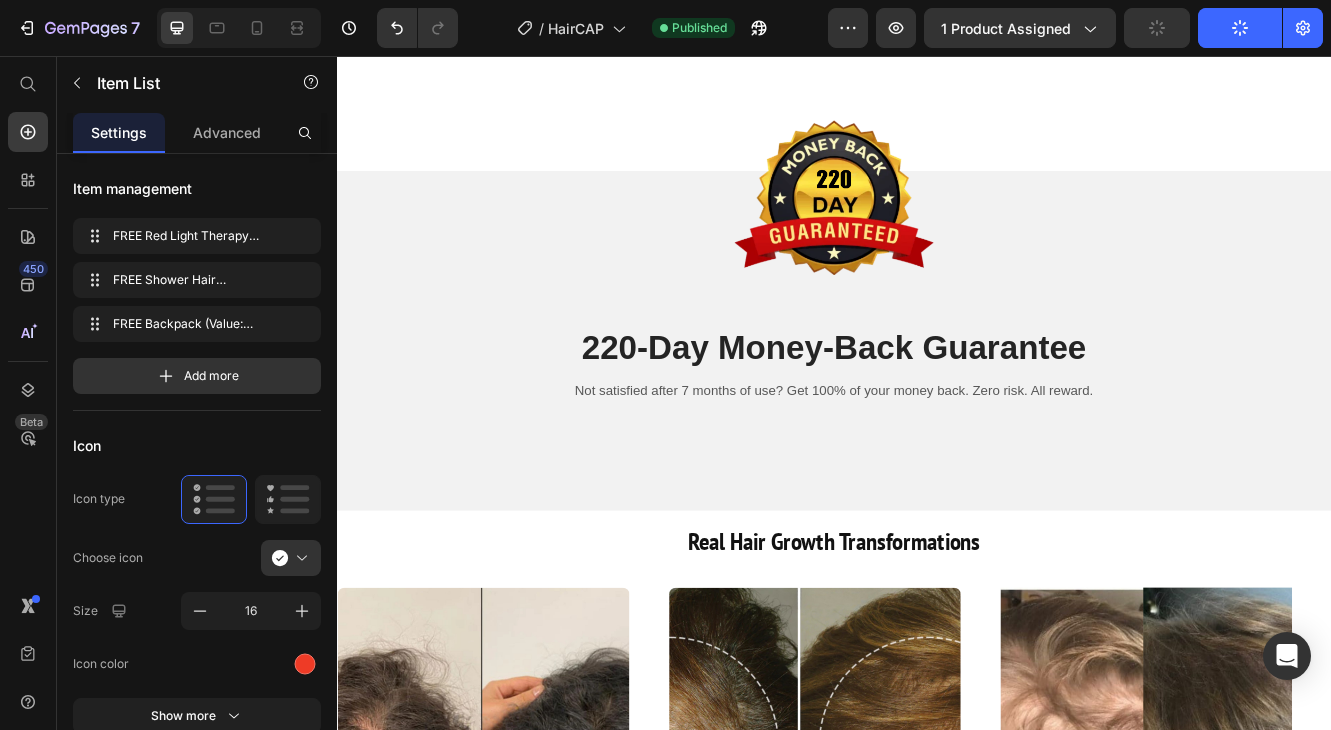 click on "FREE Red Light Therapy Comb (Value: $49.99)" at bounding box center (740, -121) 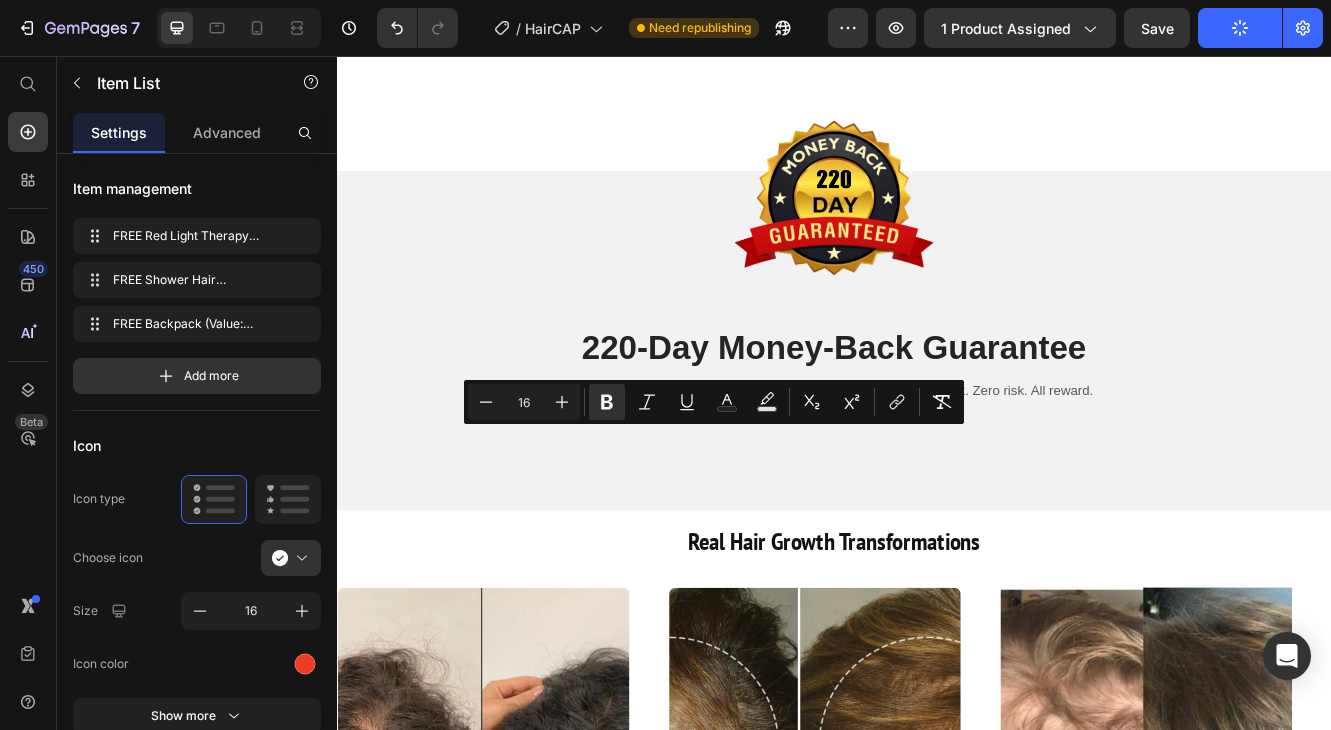 click on "Bio-Cosmos Chagers" at bounding box center [1049, -121] 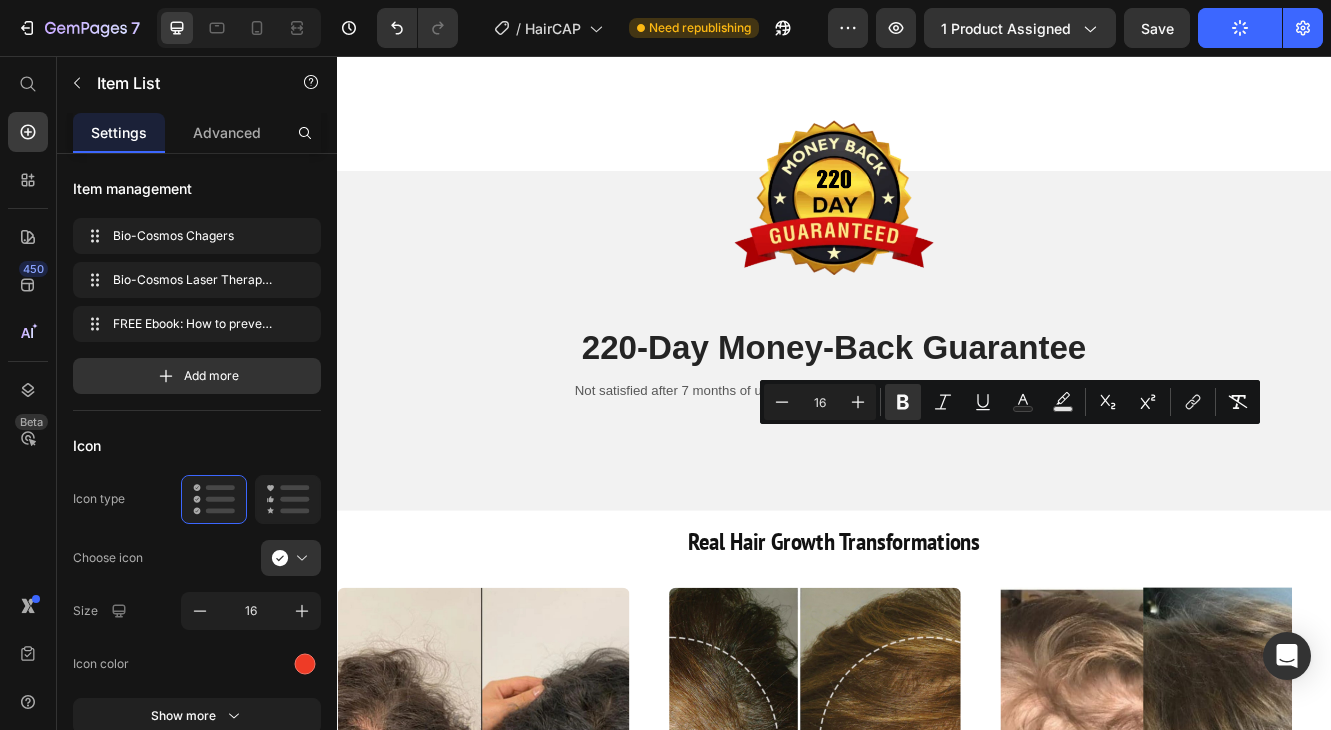 click on "Bio-Cosmos Laser Therapy Unit" at bounding box center [1090, -70] 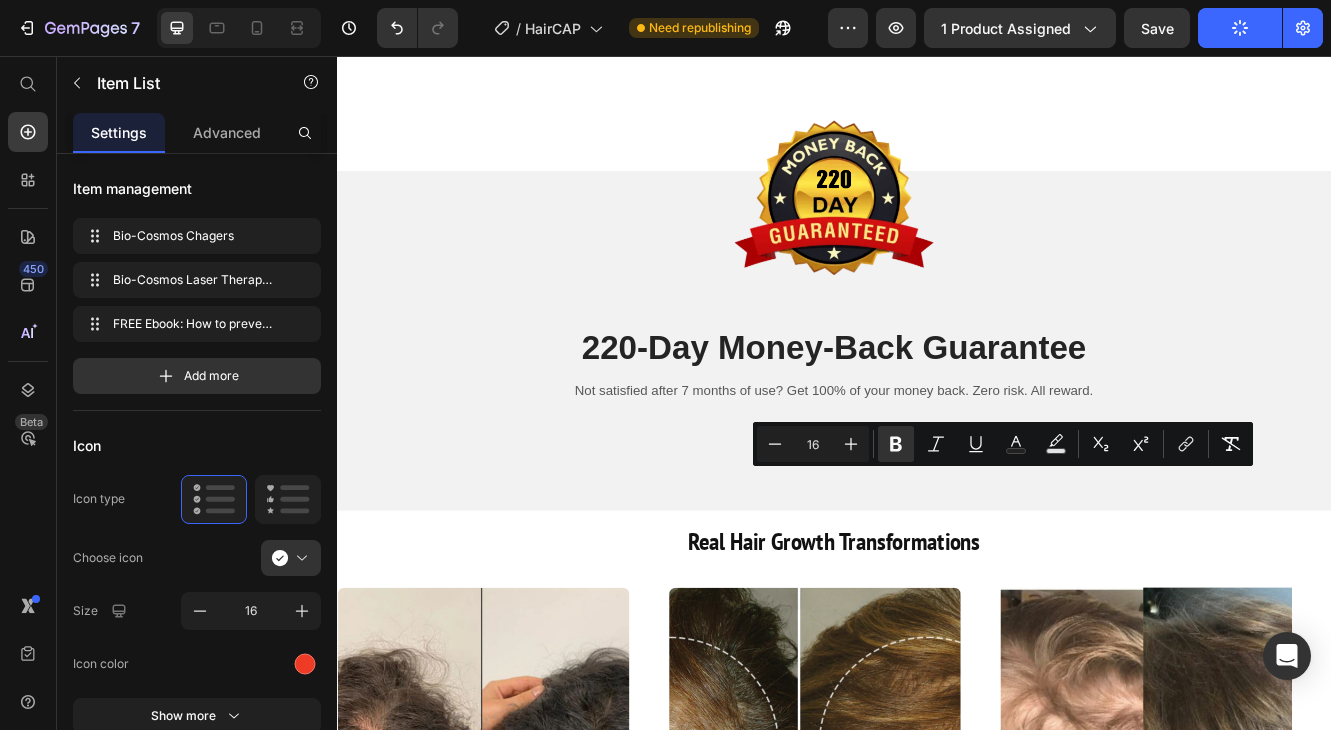 click on "FREE Red Light Therapy Comb (Value: $49.99)" at bounding box center [747, -120] 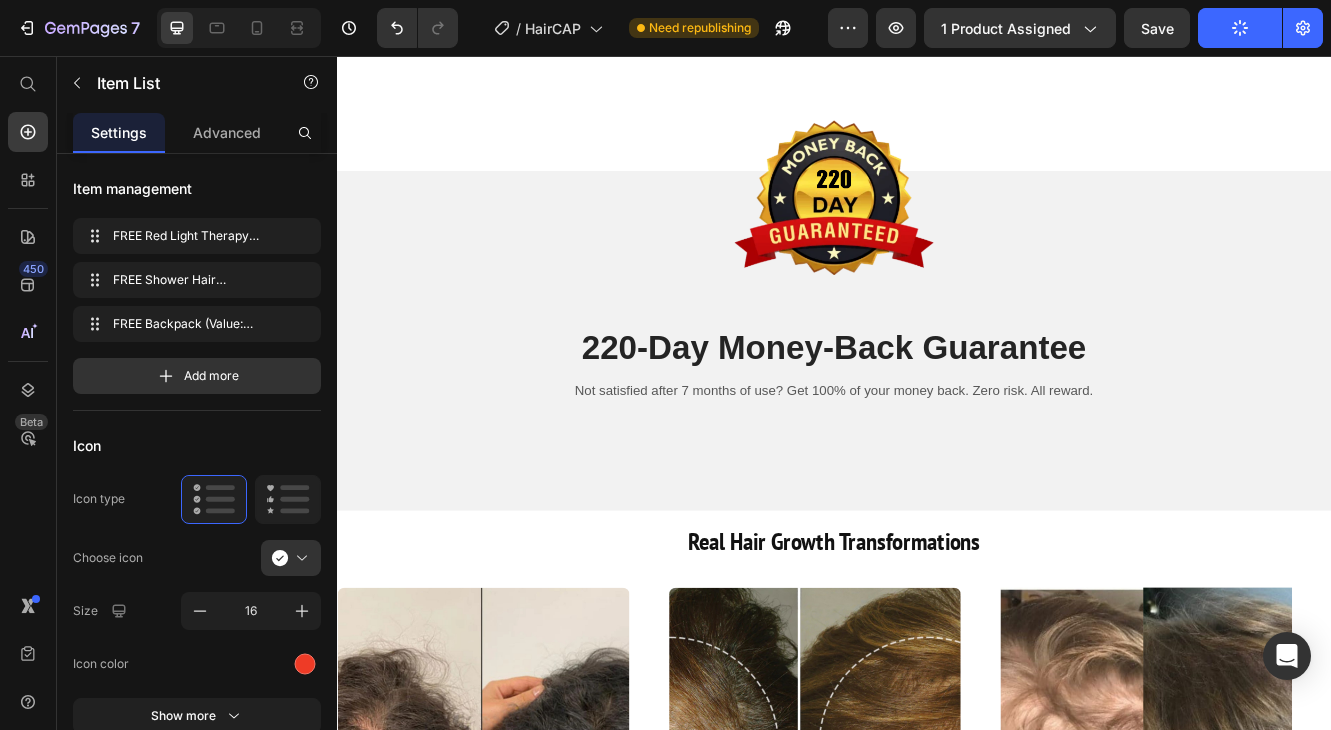 click on "FREE Red Light Therapy Comb (Value: $49.99)" at bounding box center (740, -121) 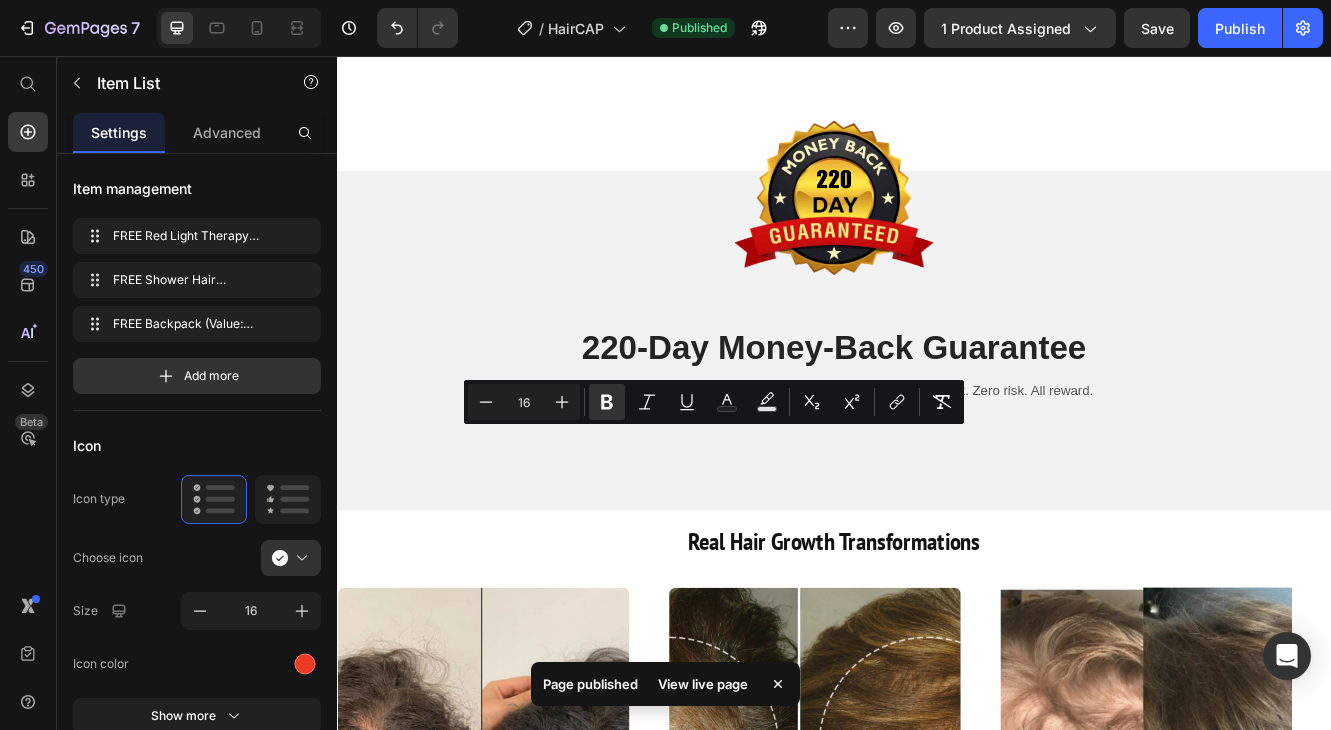 click on "FREE Shower Hair Detangling Comb (Value: $24.89)" at bounding box center (731, -55) 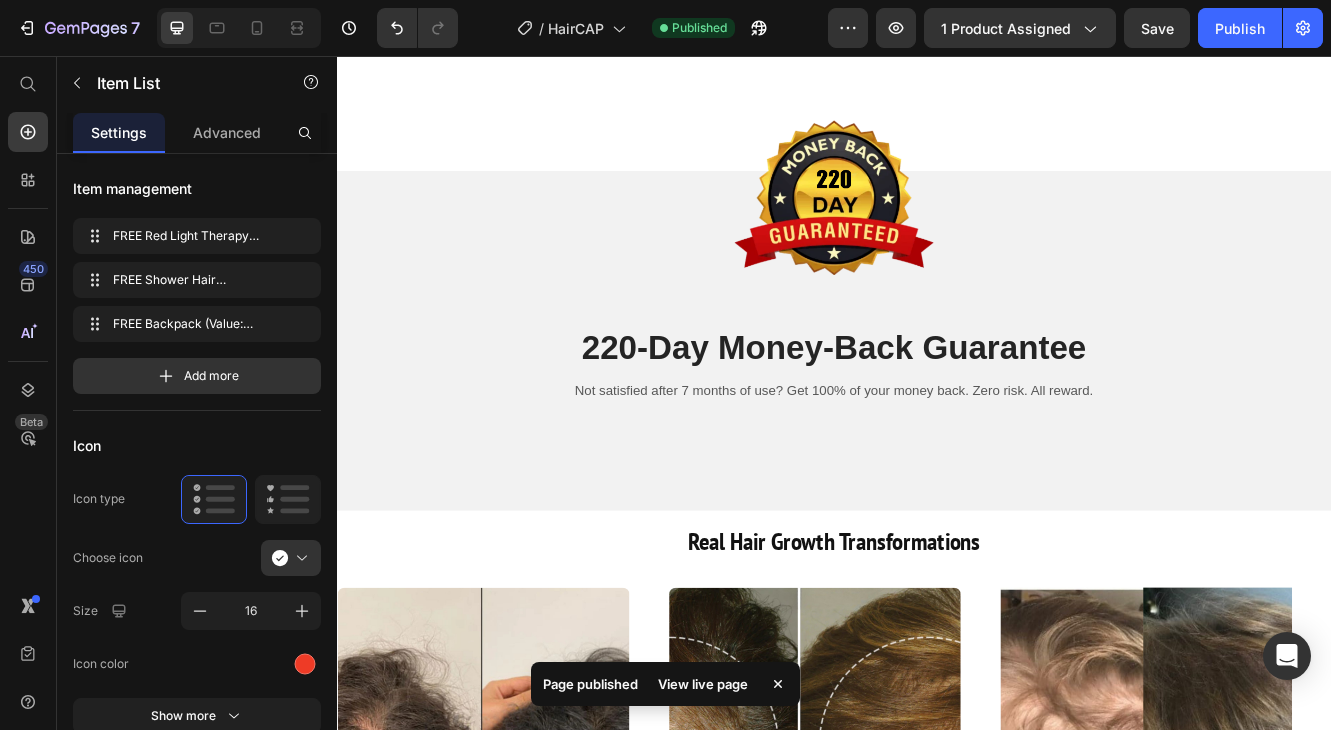 click on "FREE Shower Hair Detangling Comb (Value: $24.89)" at bounding box center [731, -55] 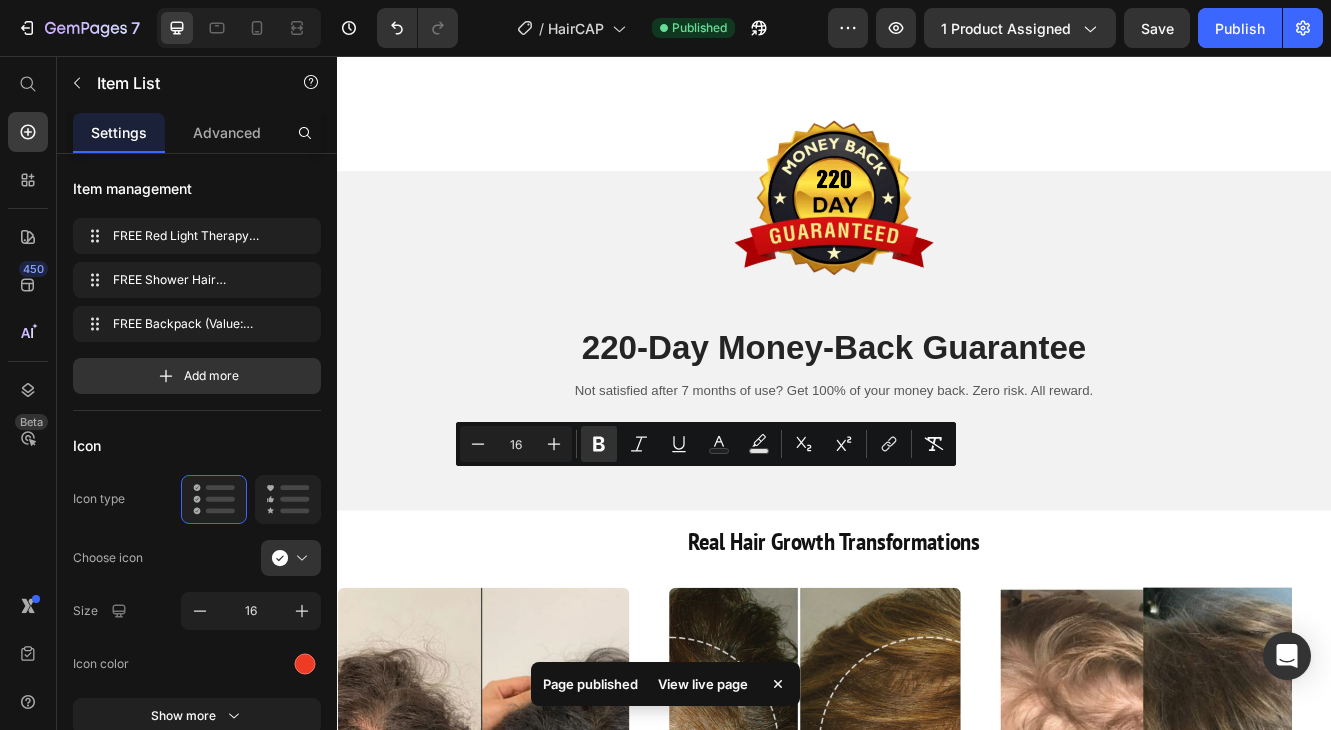 copy on "FREE Shower Hair Detangling Comb (Value: $24.89)" 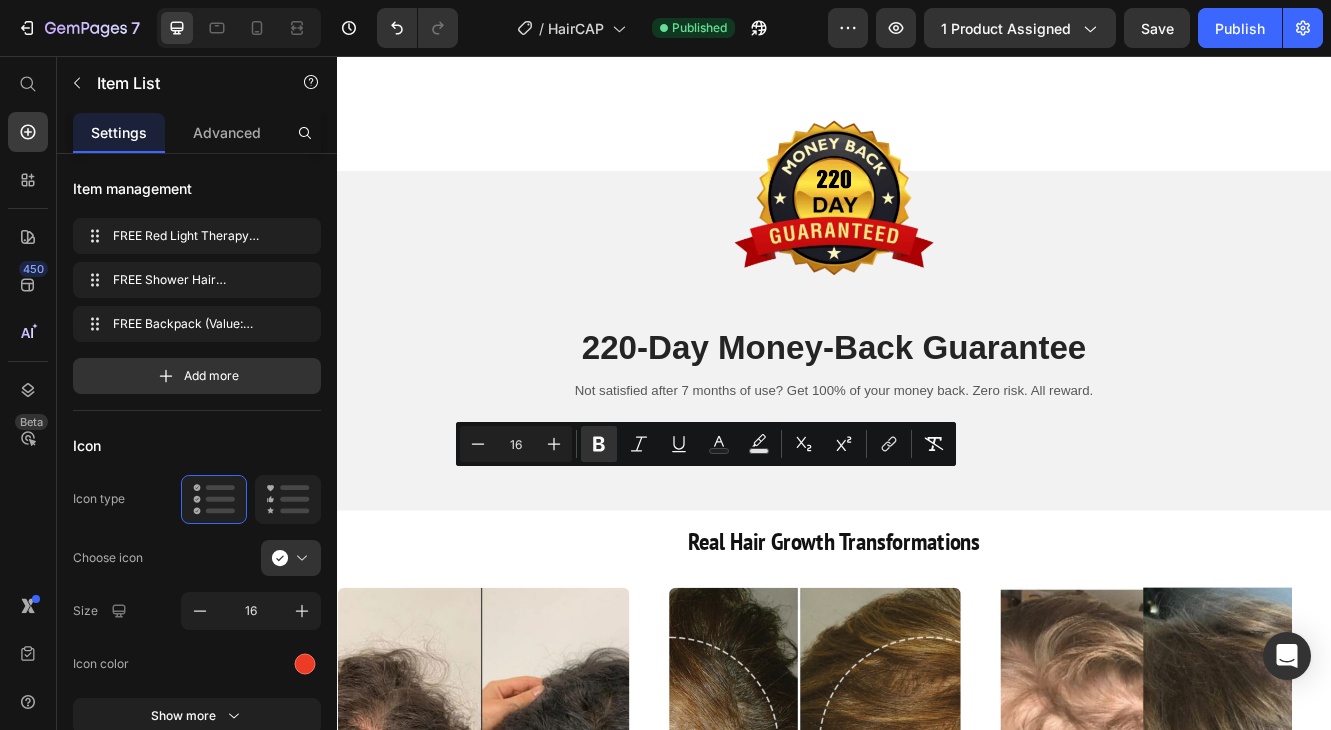 click on "FREE Backpack (Value: $250)" at bounding box center (676, 9) 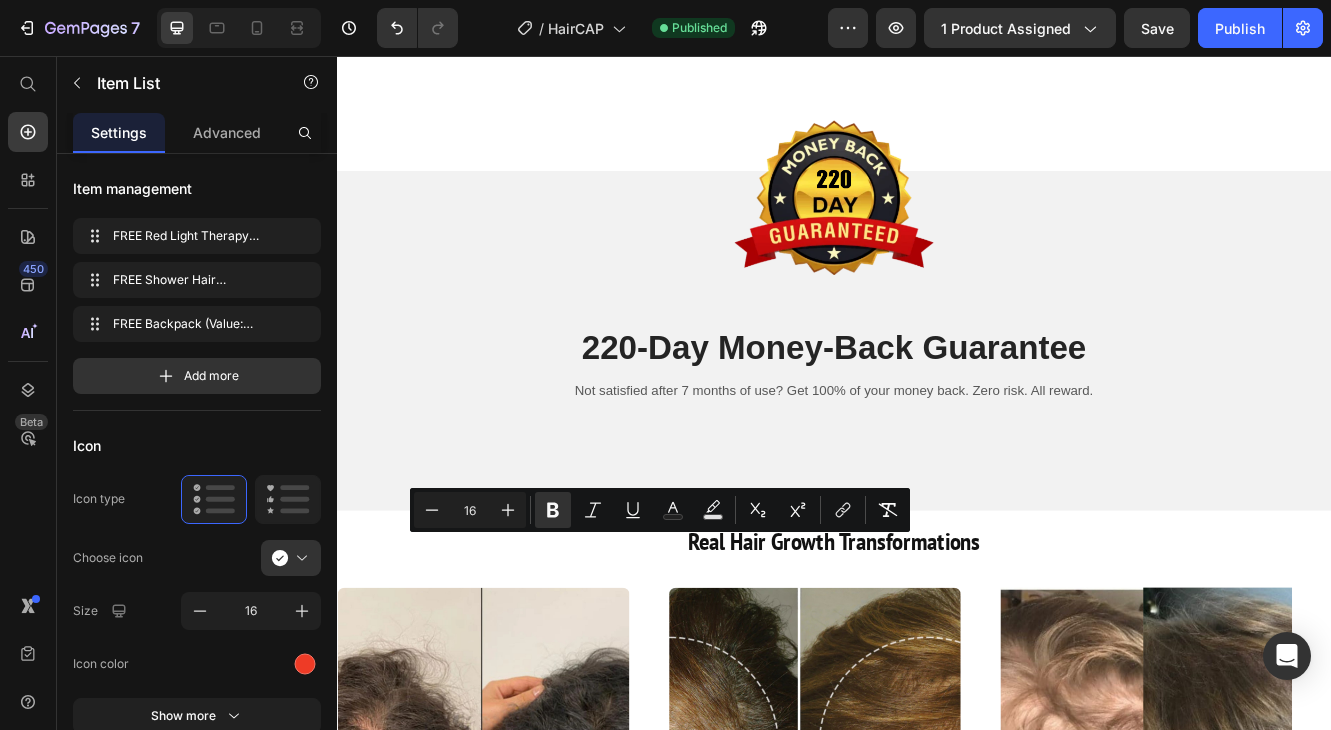 click on "Bio-Cosmos Chagers" at bounding box center (1049, -121) 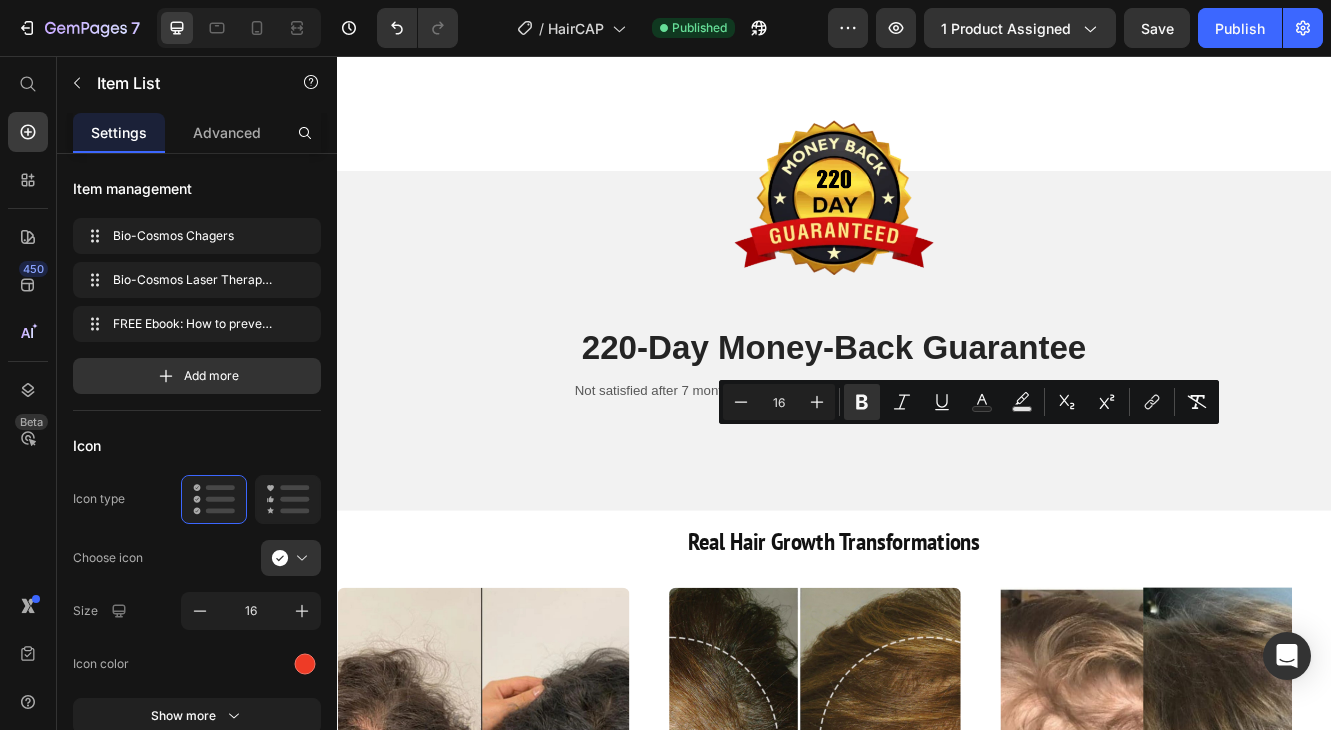 click on "FREE Ebook: How to prevent hair loss (Value: $49)" at bounding box center (1151, -4) 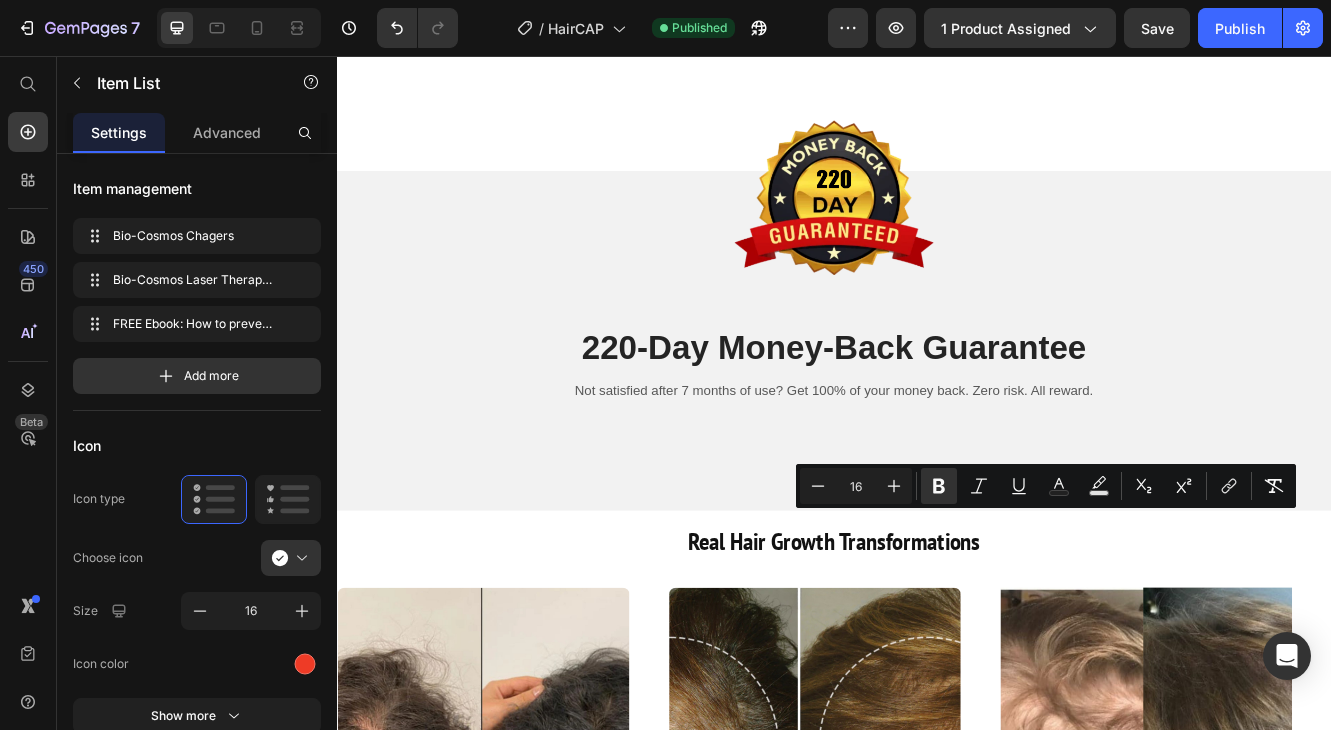 click on "FREE Ebook: How to prevent hair loss (Value: $49)" at bounding box center (1151, -4) 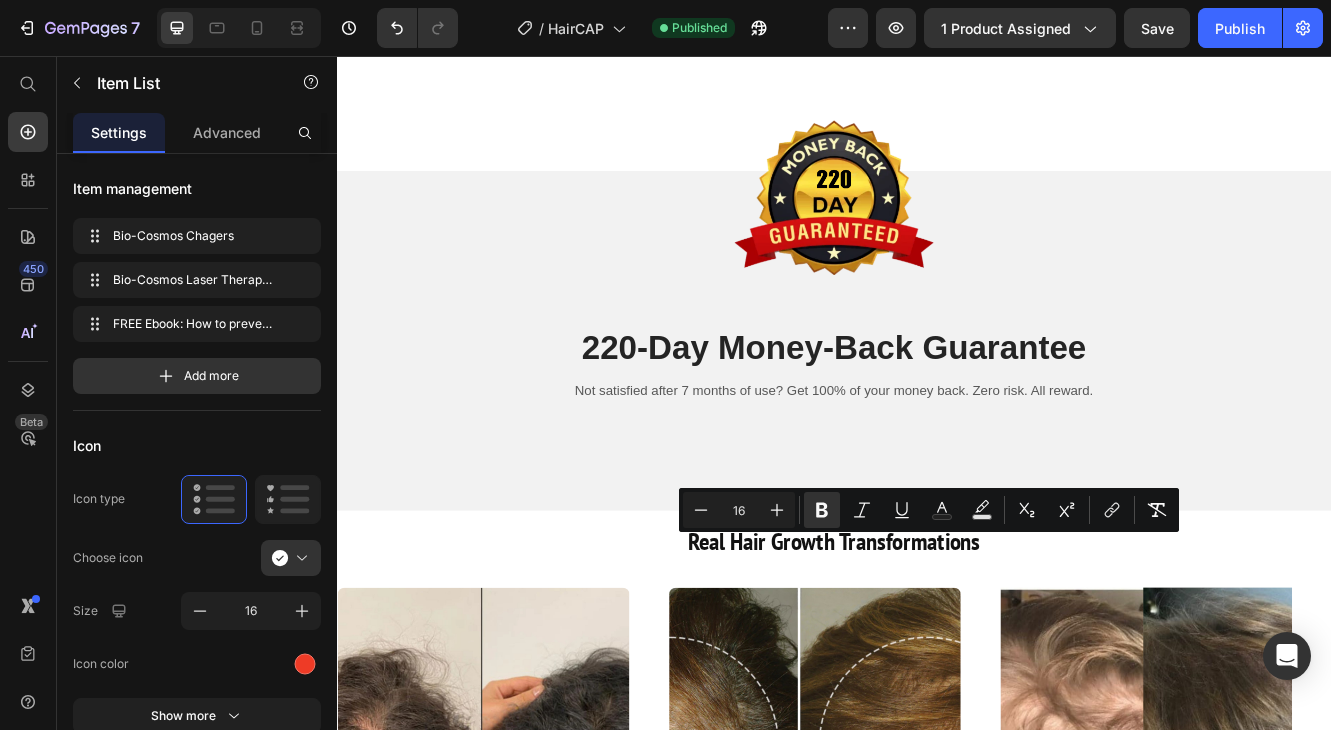 click on "Bio-Cosmos Chagers" at bounding box center [1049, -121] 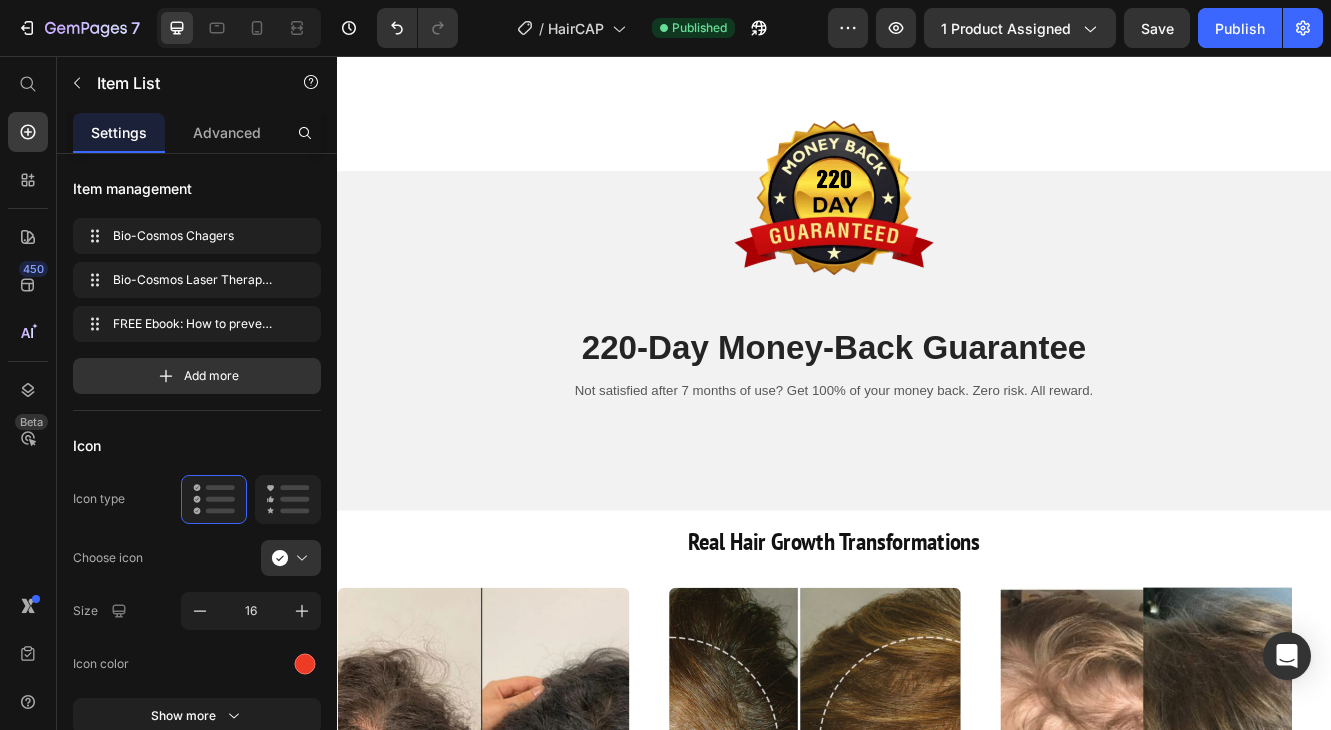 click on "Bio-Cosmos Chagers" at bounding box center (1049, -121) 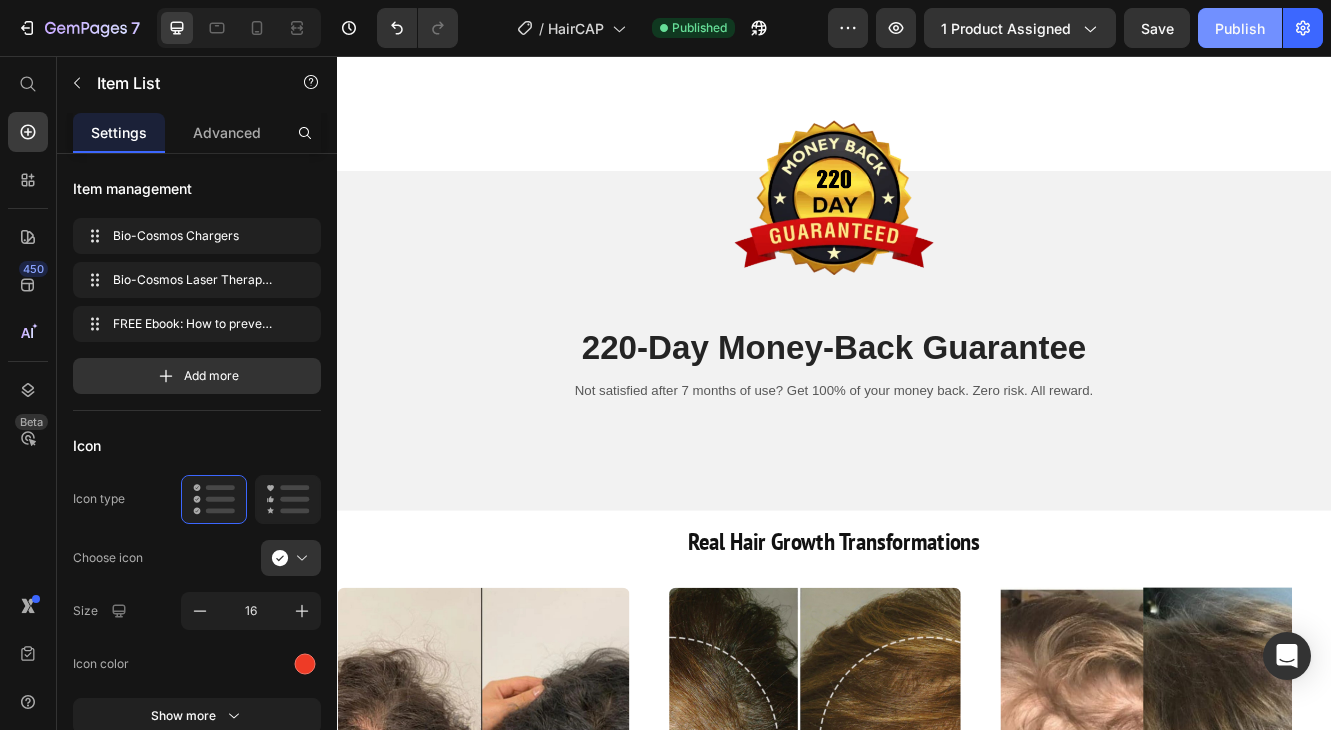 click on "Publish" at bounding box center [1240, 28] 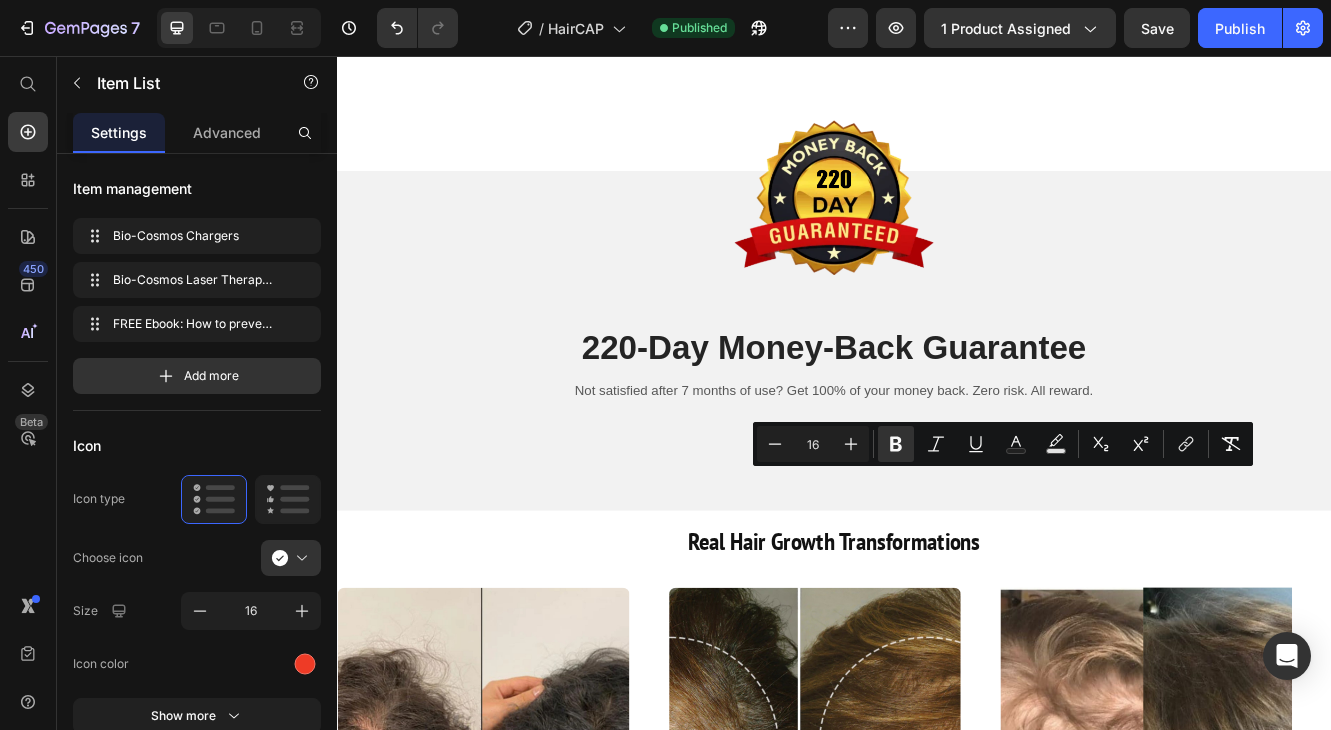 click on "FREE Red Light Therapy Comb (Value: $49.99)" at bounding box center (740, -121) 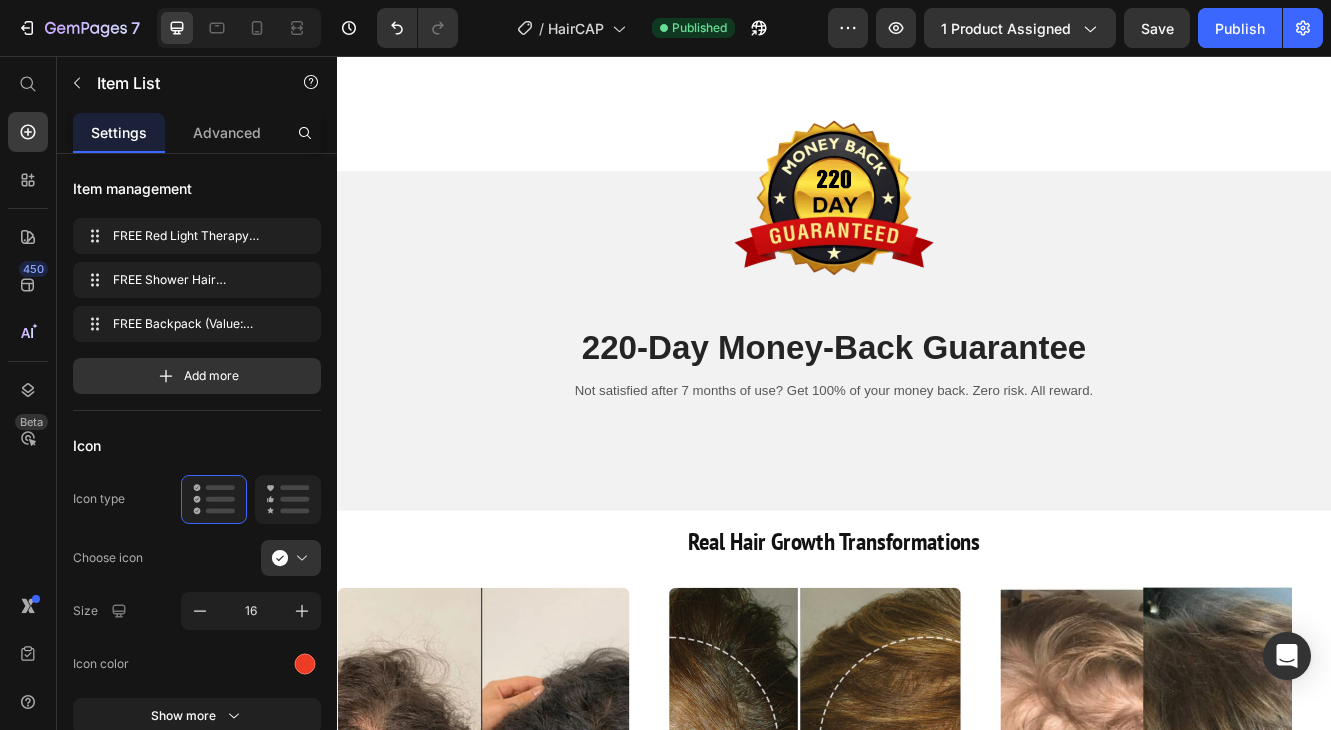 click on "FREE Red Light Therapy Comb (Value: $49.99)" at bounding box center (740, -121) 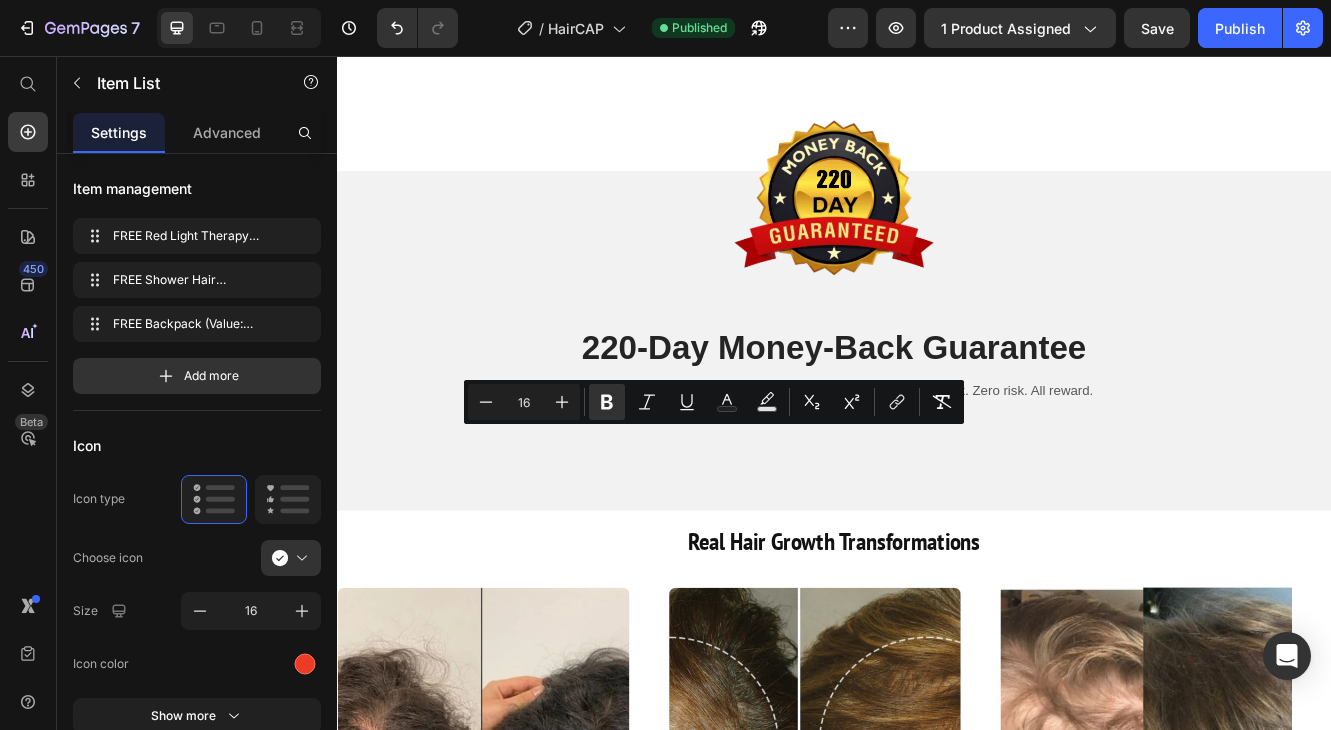 click on "FREE Shower Hair Detangling Comb (Value: $24.89)" at bounding box center (731, -55) 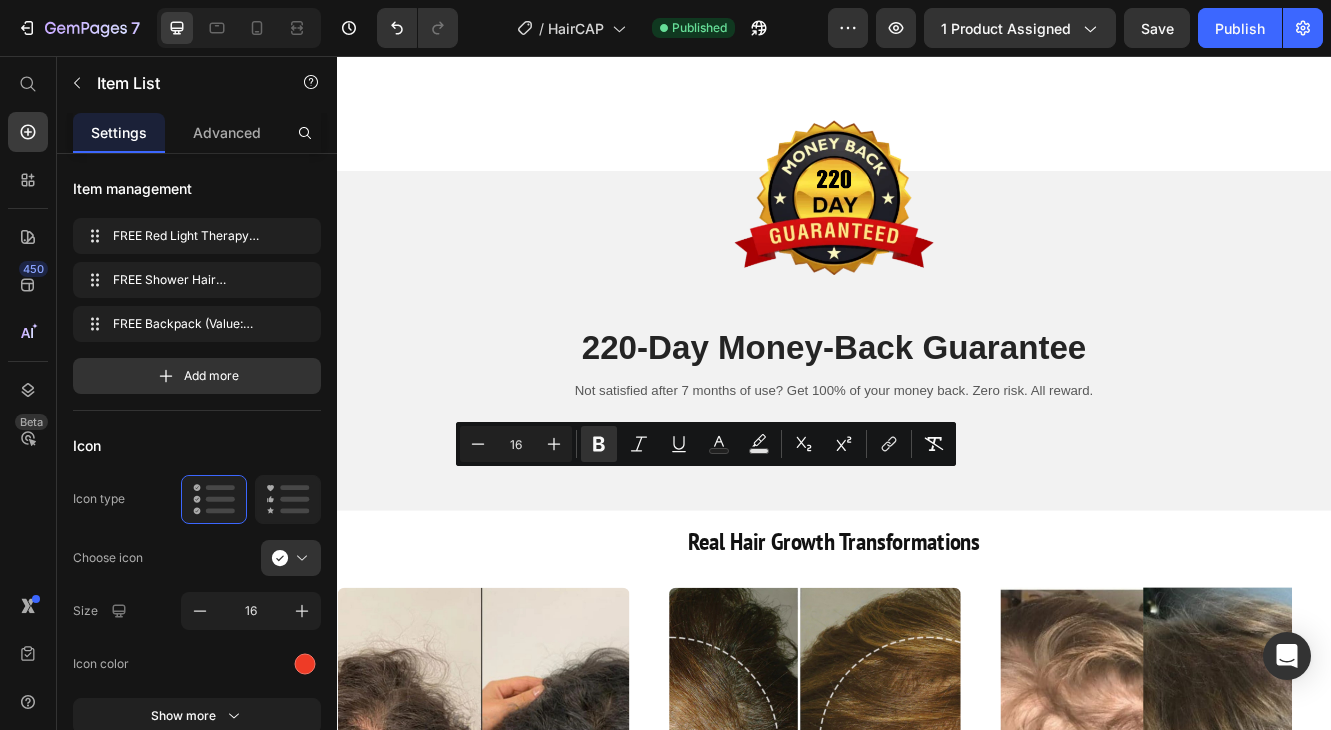 click on "FREE Backpack (Value: $250)" at bounding box center (676, 9) 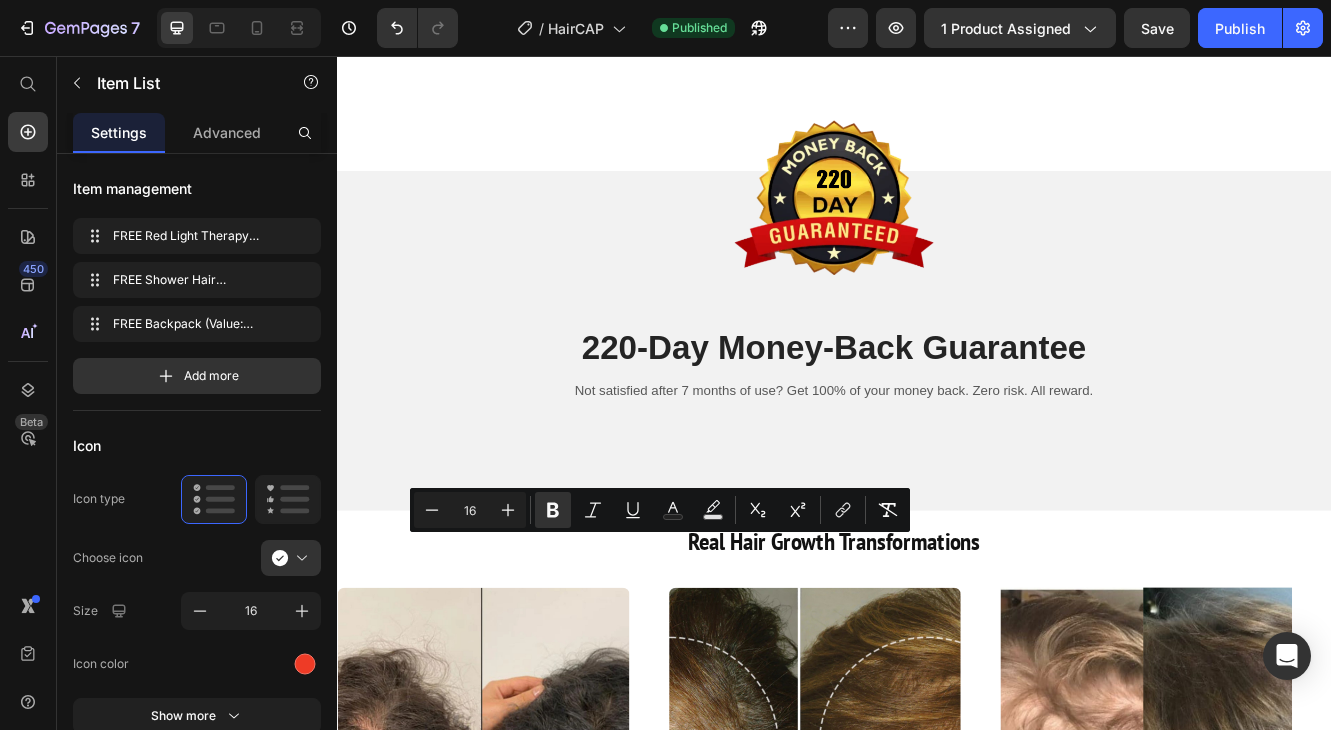 click on "Bio-Cosmos Chargers" at bounding box center (1052, -121) 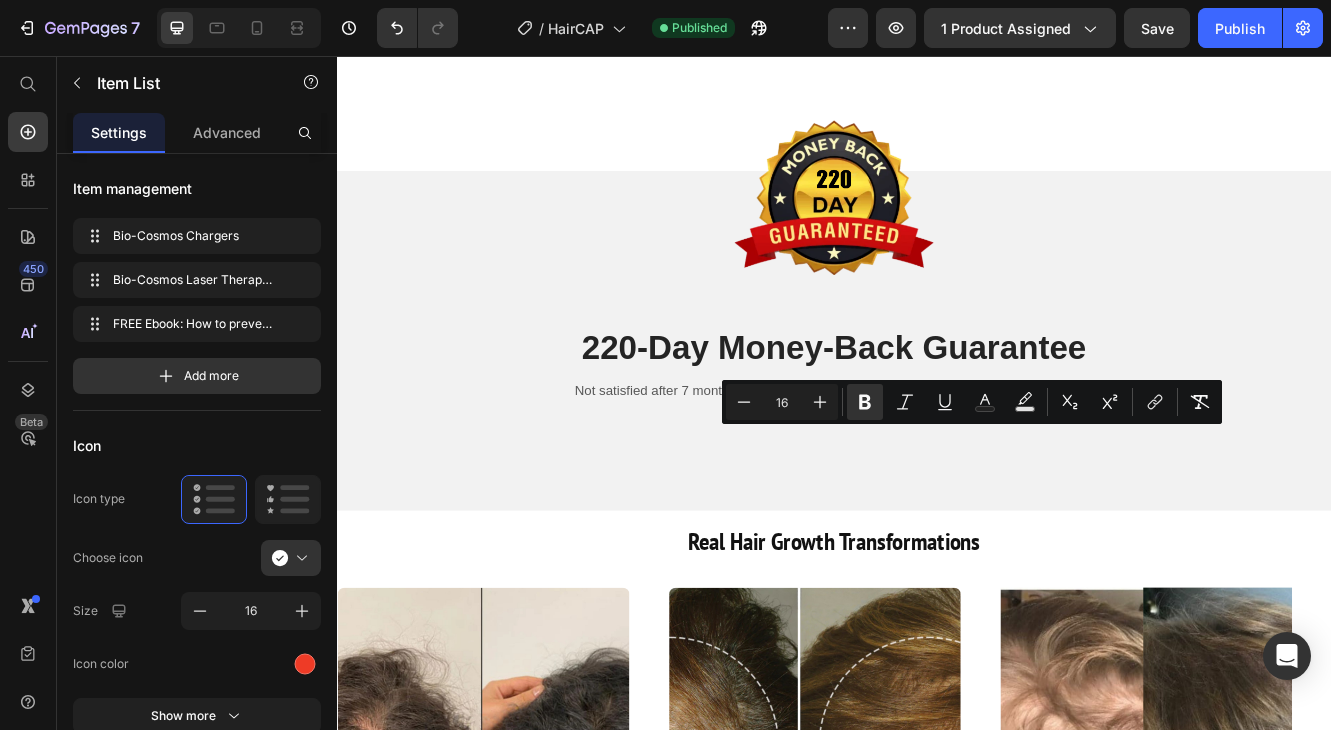 click on "FREE Ebook: How to prevent hair loss (Value: $49)" at bounding box center (1151, -4) 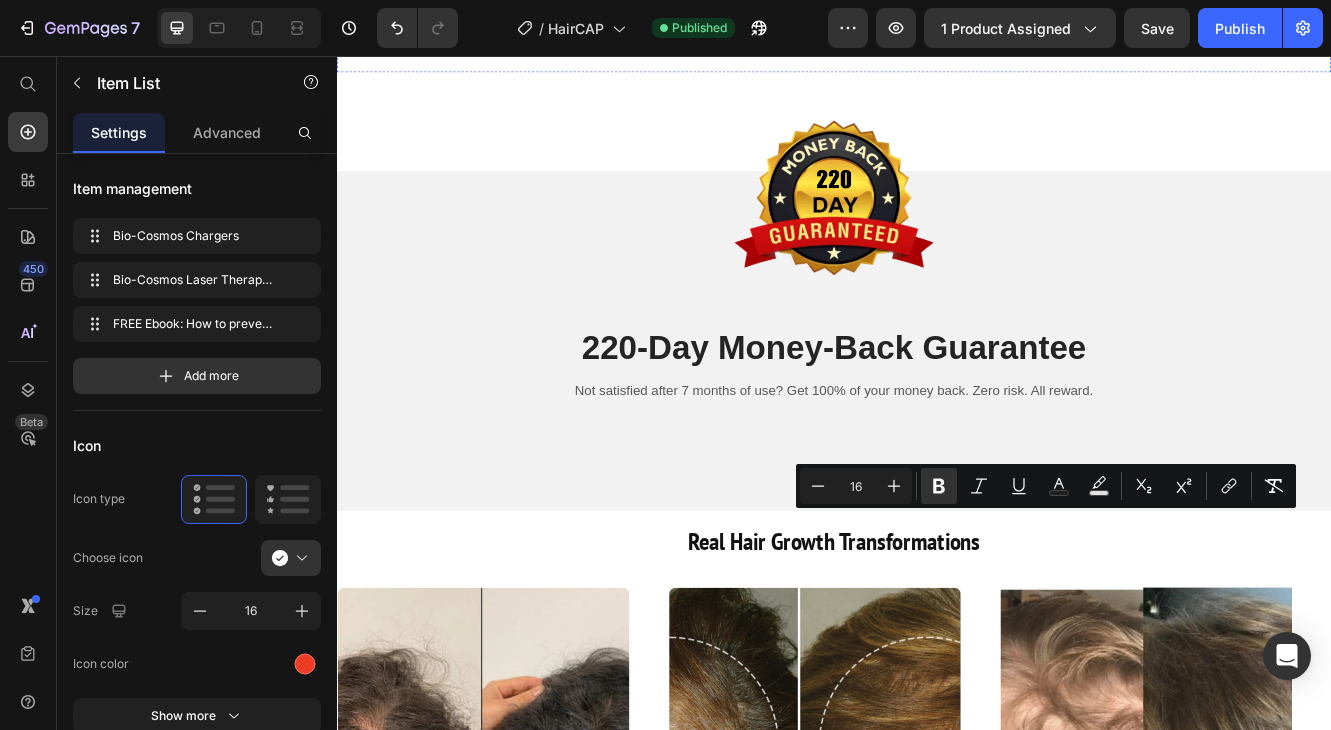 click on "FREE Red Light Therapy Comb (Value: $49.99) FREE Shower Hair Detangling Comb (Value: $24.89) FREE Backpack (Value: $250) Item List Bio-Cosmos Chargers Bio-Cosmos Laser Therapy Unit FREE Ebook: How to prevent hair loss (Value: $49) Item List   0 Row" at bounding box center (937, -55) 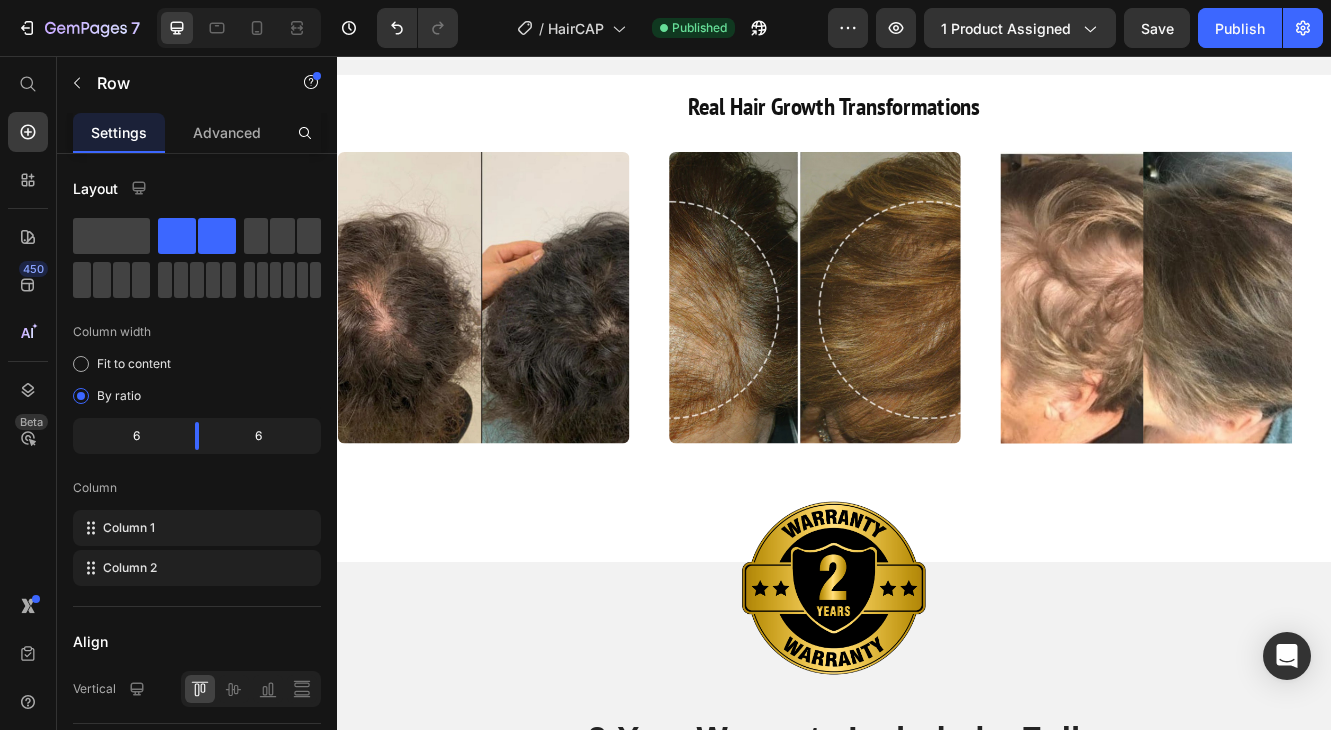 scroll, scrollTop: 8740, scrollLeft: 0, axis: vertical 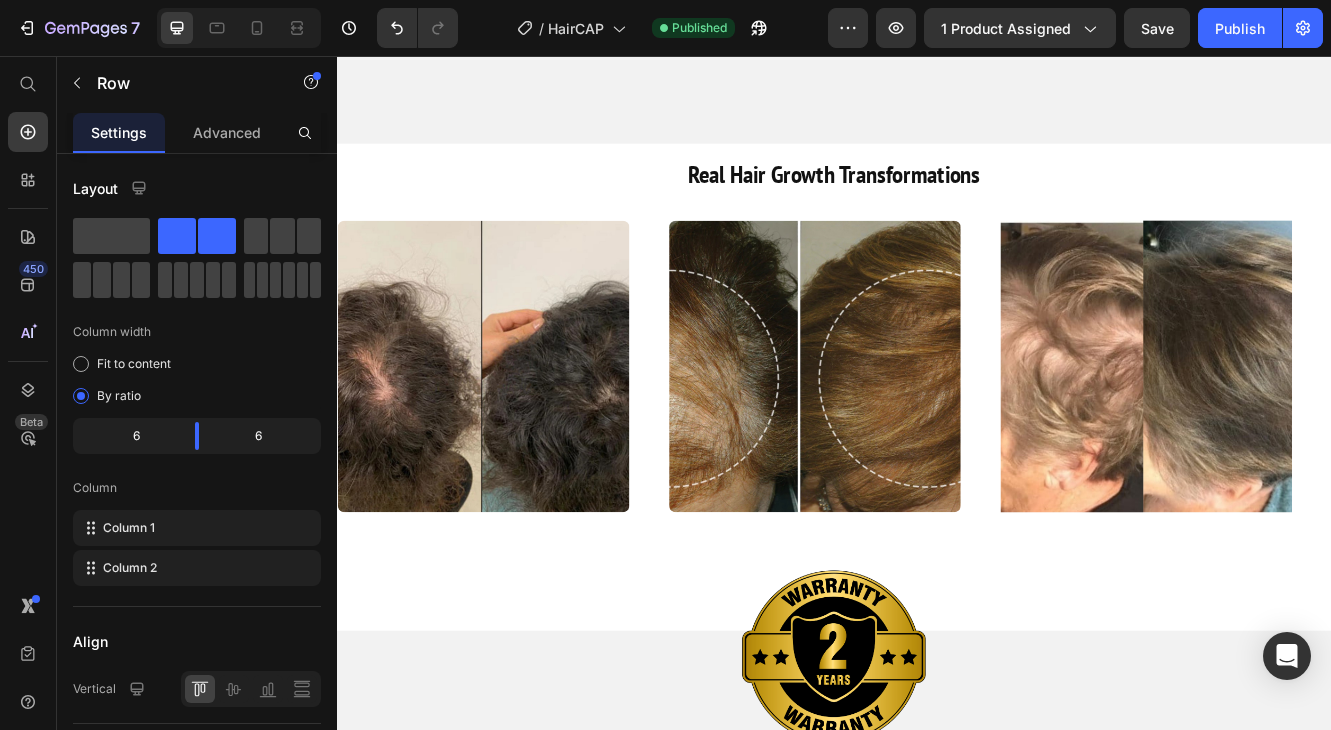 click at bounding box center (937, -212) 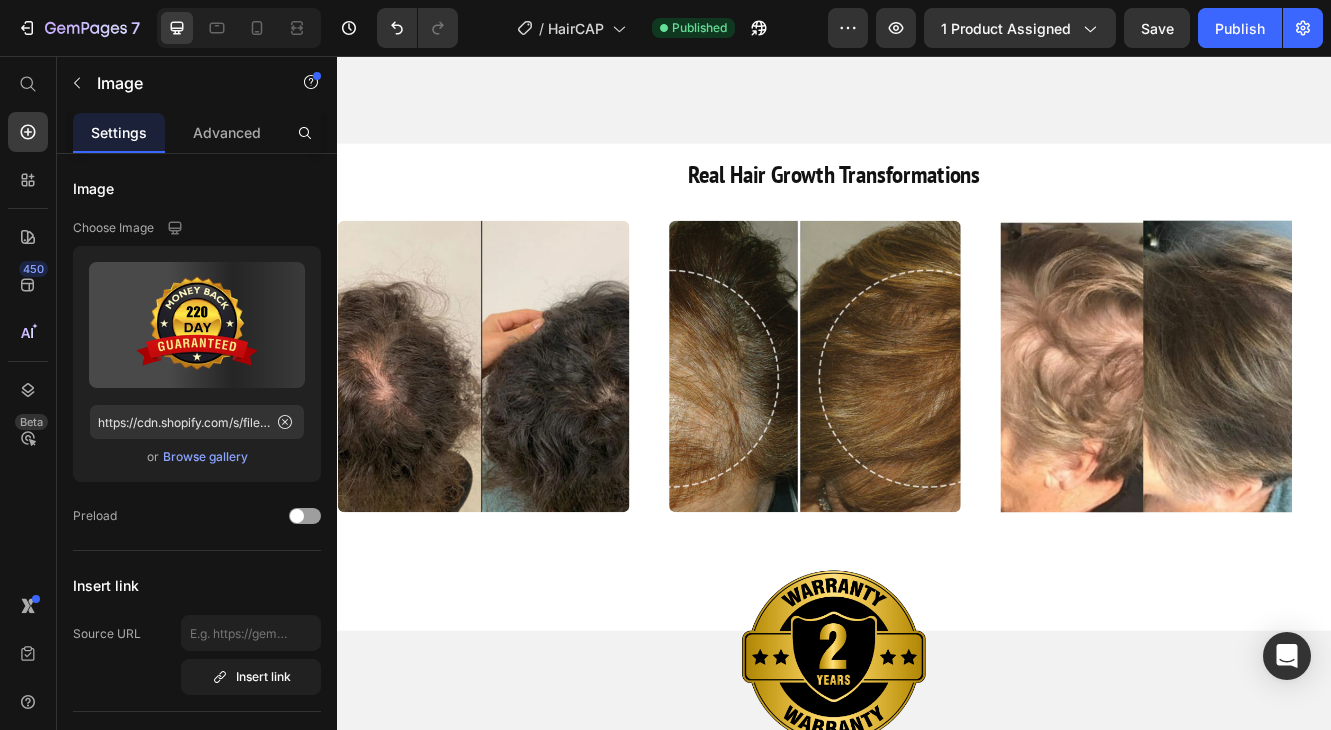 click at bounding box center (937, -212) 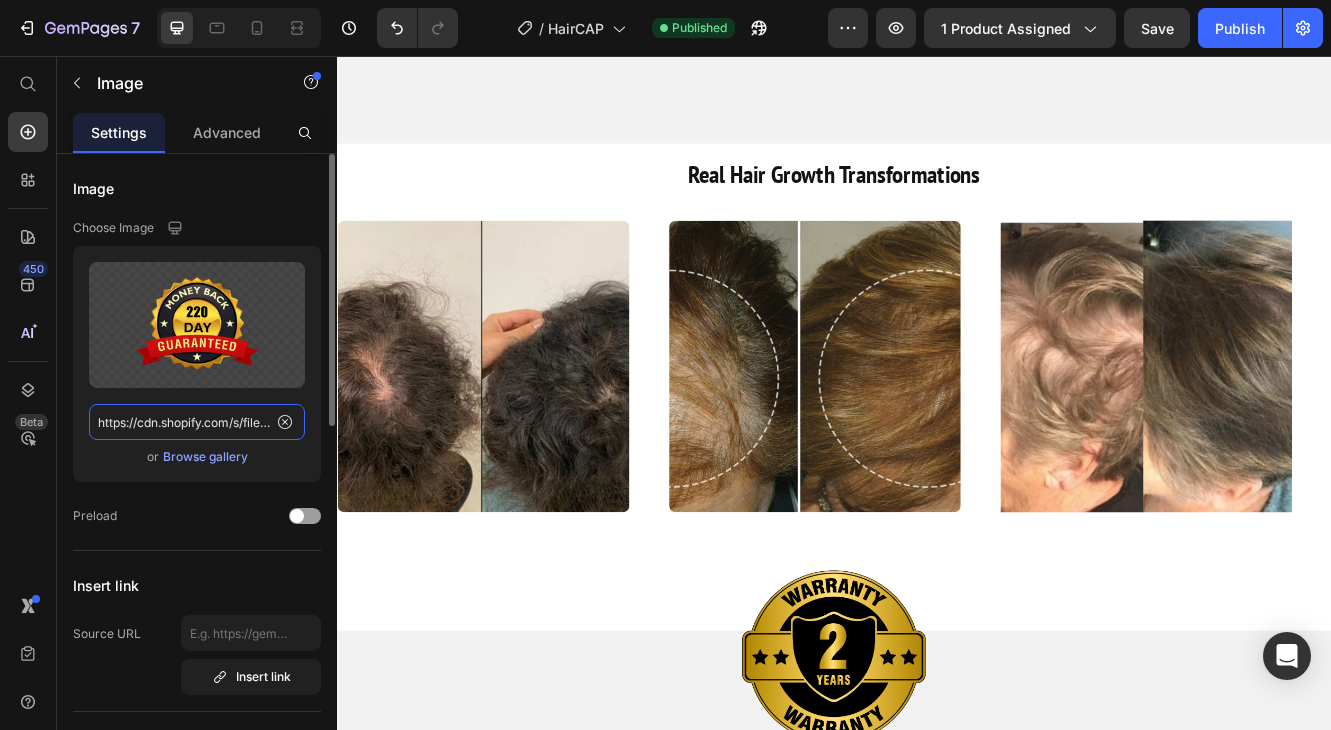 click on "https://cdn.shopify.com/s/files/1/0910/7475/6993/files/gempages_569208694521201644-7ea2bf52-c9fb-41b6-bc28-5343fa36a9d1.png" 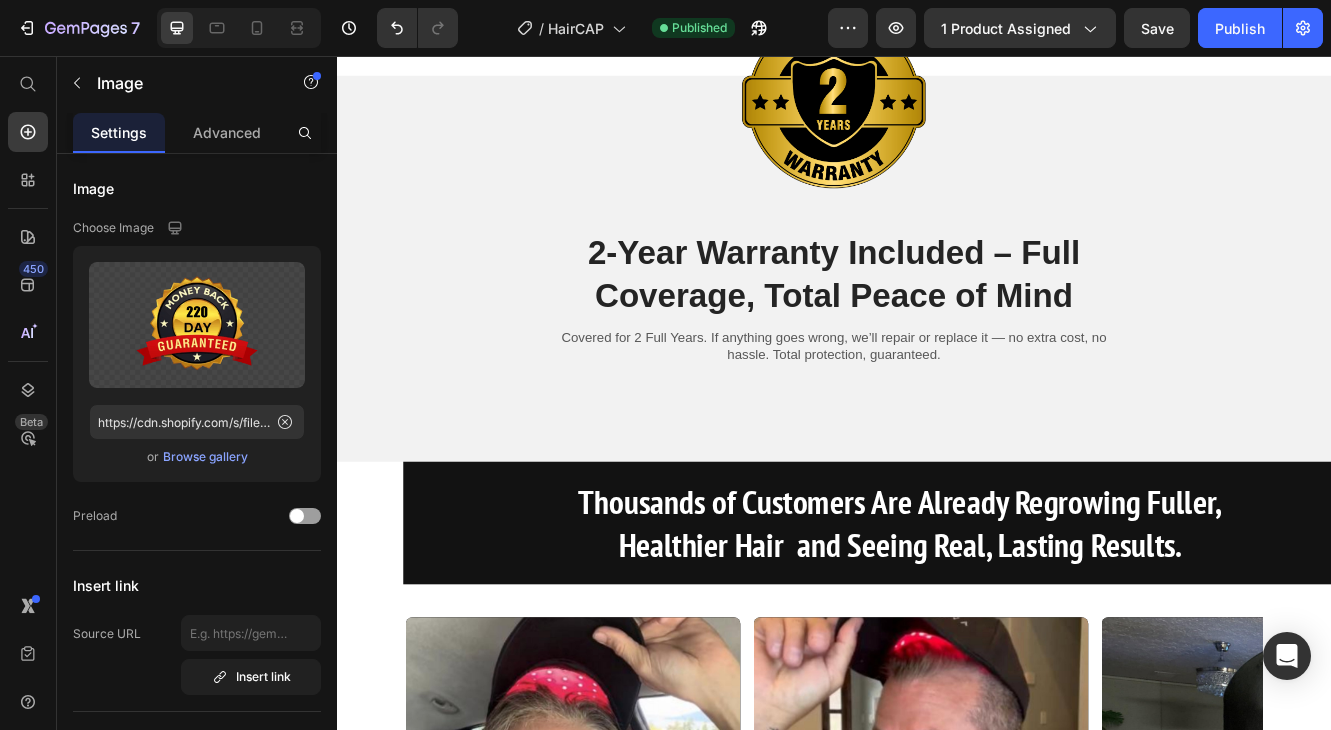 scroll, scrollTop: 9847, scrollLeft: 0, axis: vertical 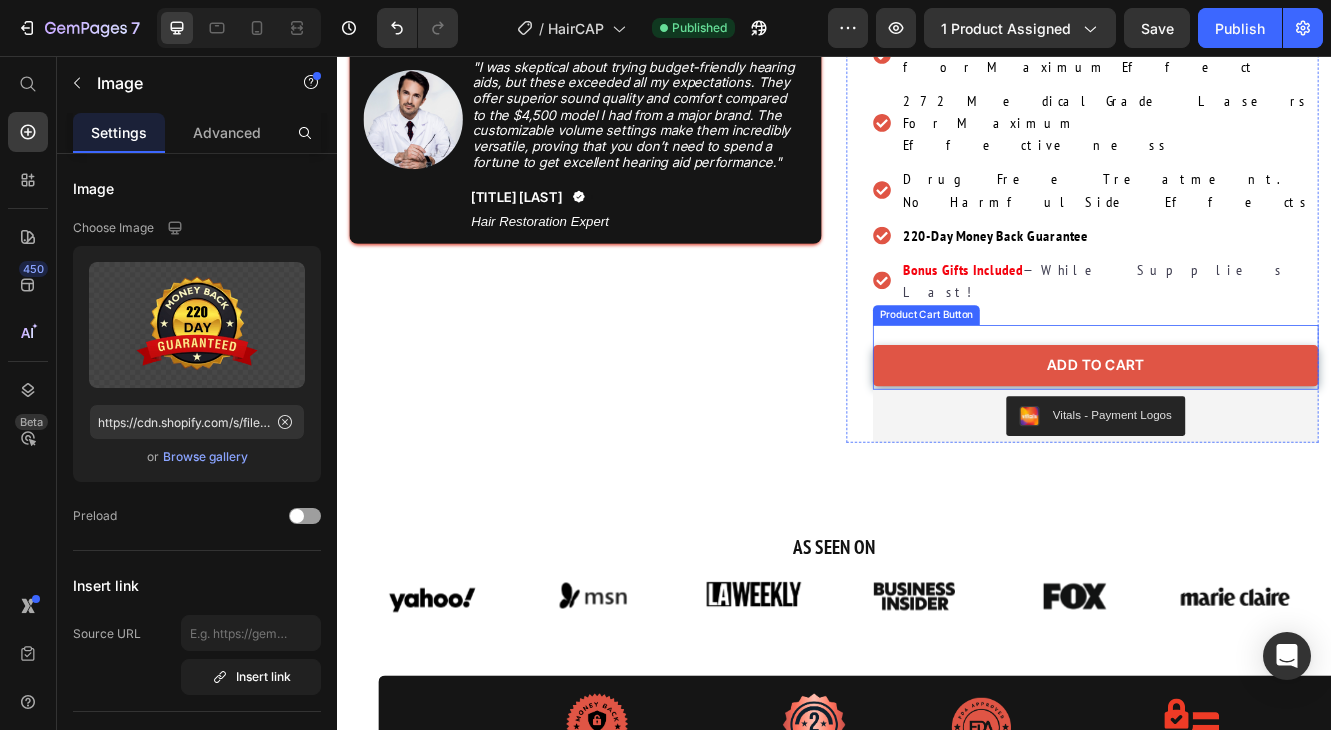 click on "ADD TO CART" at bounding box center (1253, 430) 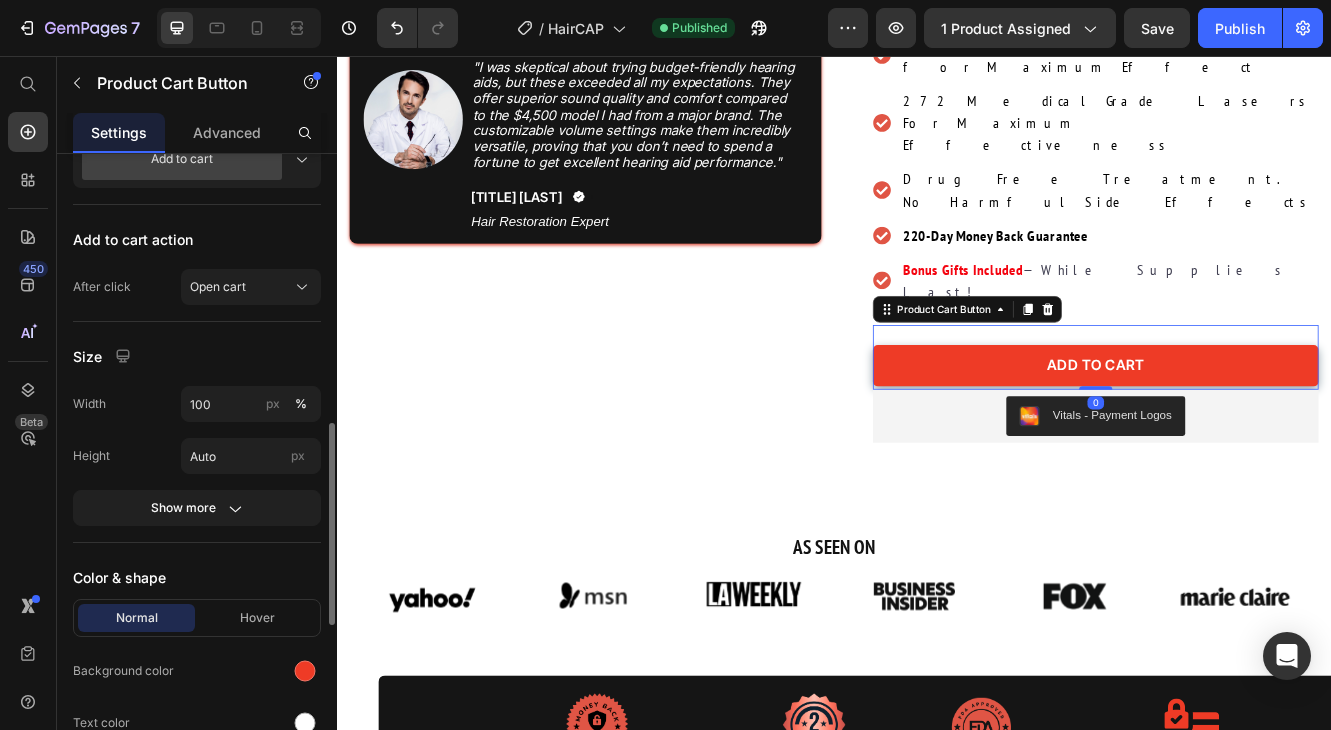 scroll, scrollTop: 680, scrollLeft: 0, axis: vertical 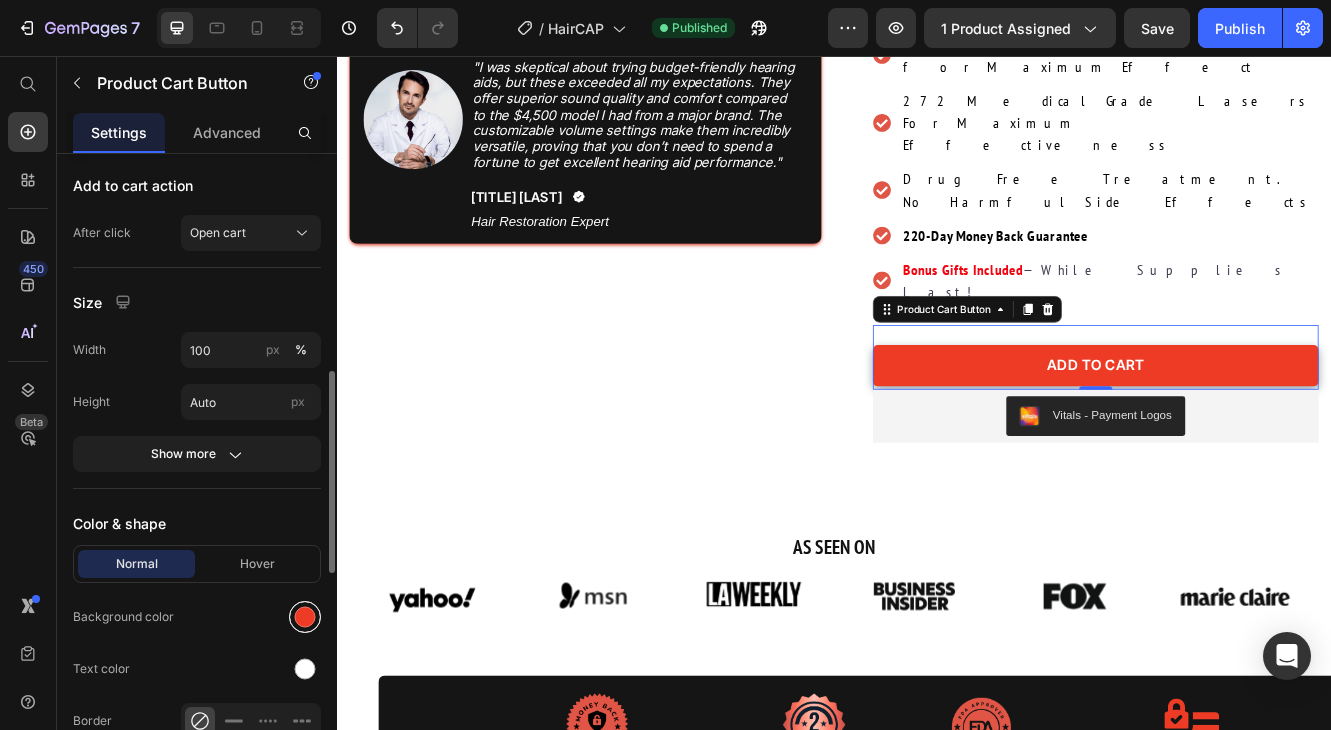 click at bounding box center [305, 617] 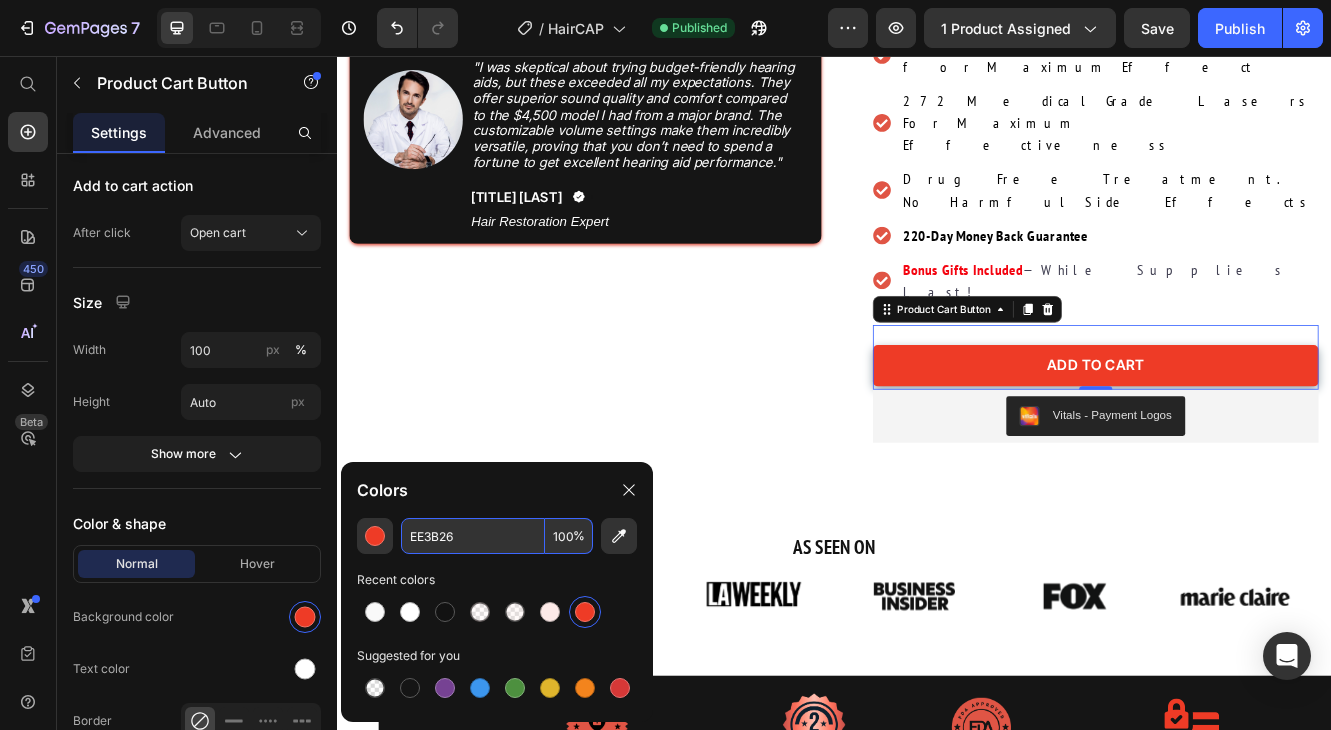 click on "EE3B26" at bounding box center [473, 536] 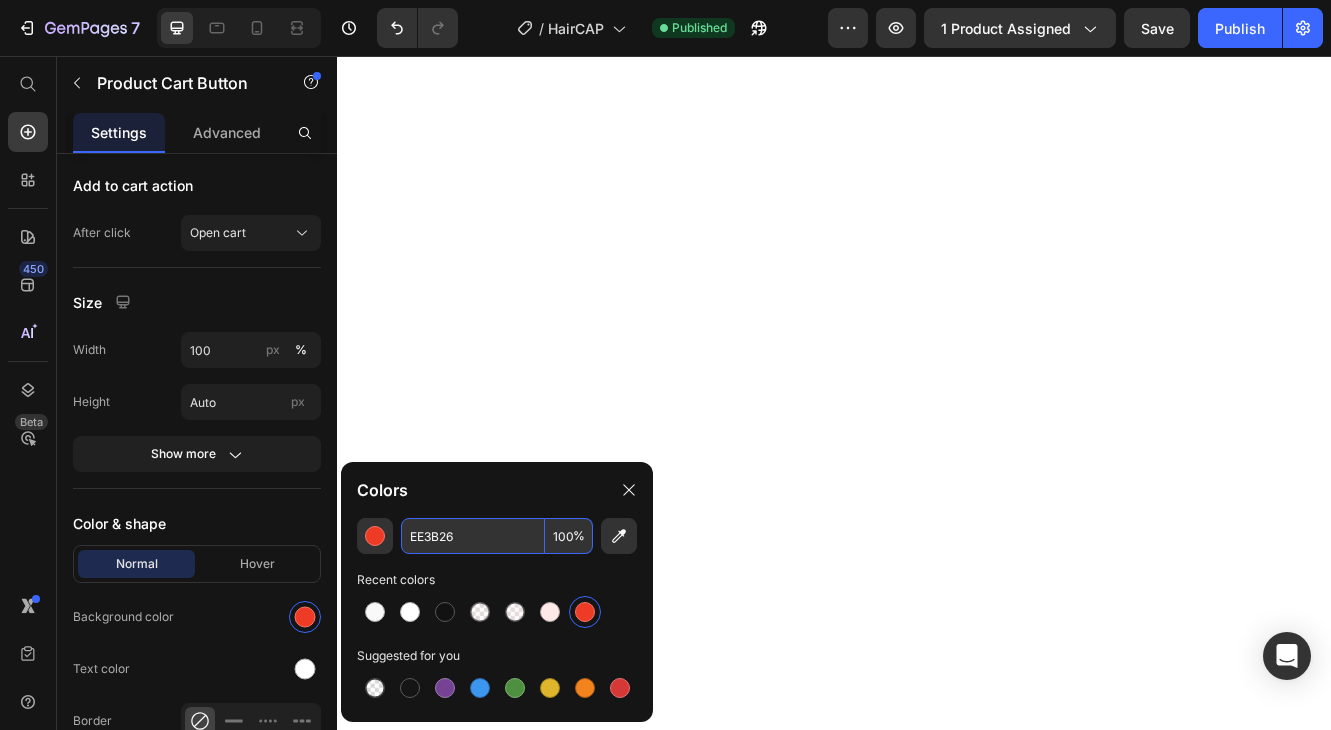 scroll, scrollTop: 10325, scrollLeft: 0, axis: vertical 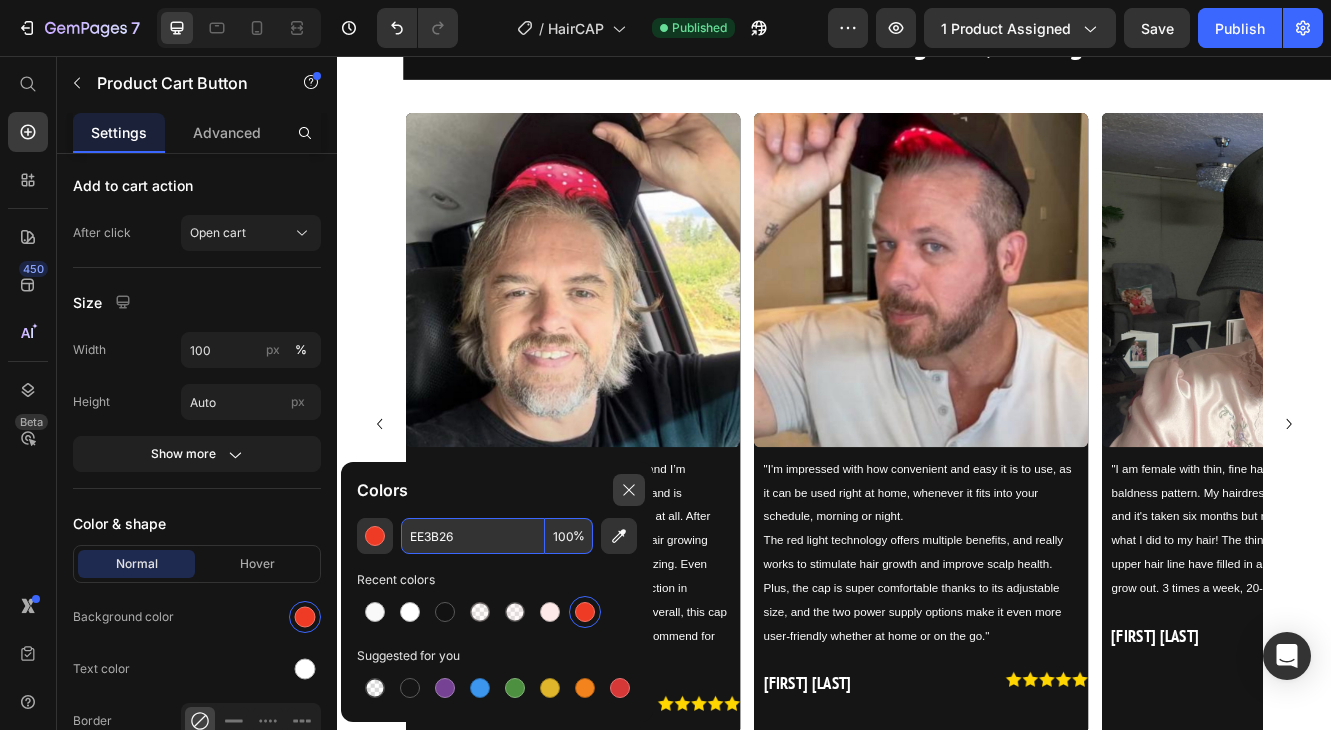 click 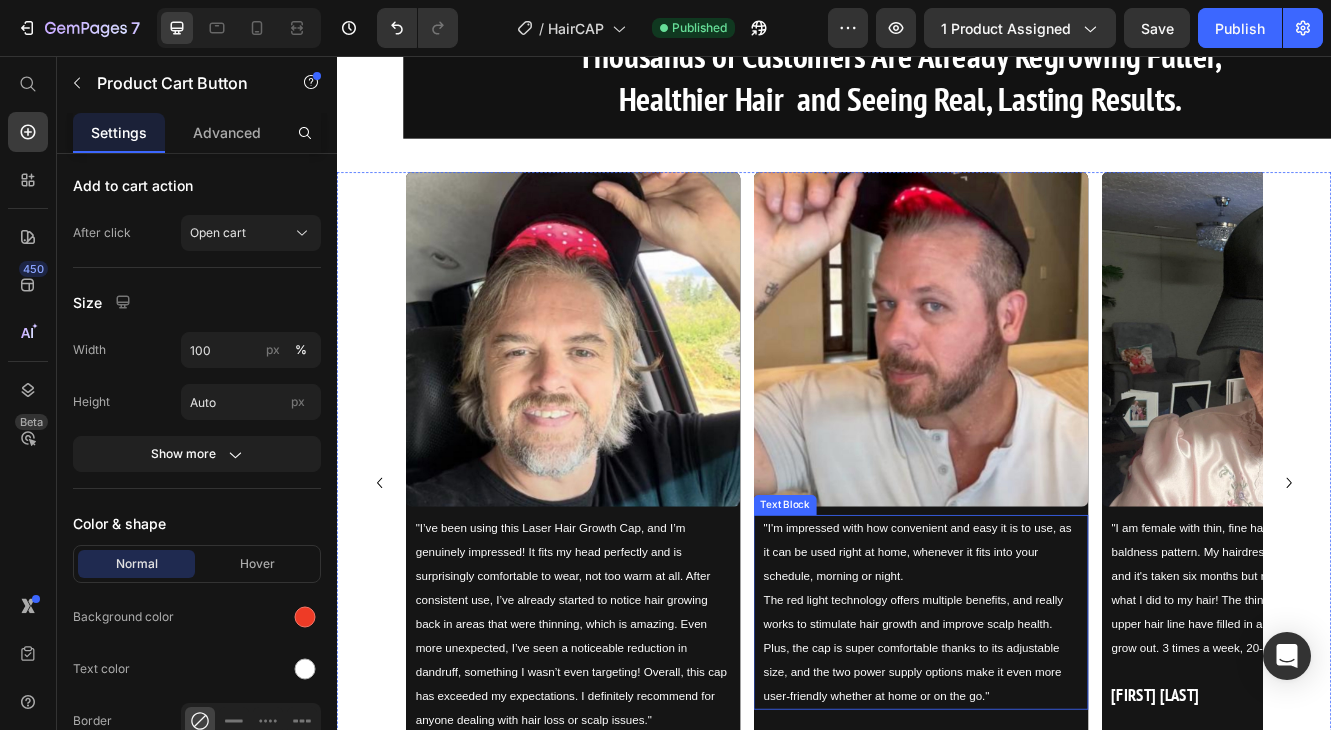 scroll, scrollTop: 9710, scrollLeft: 0, axis: vertical 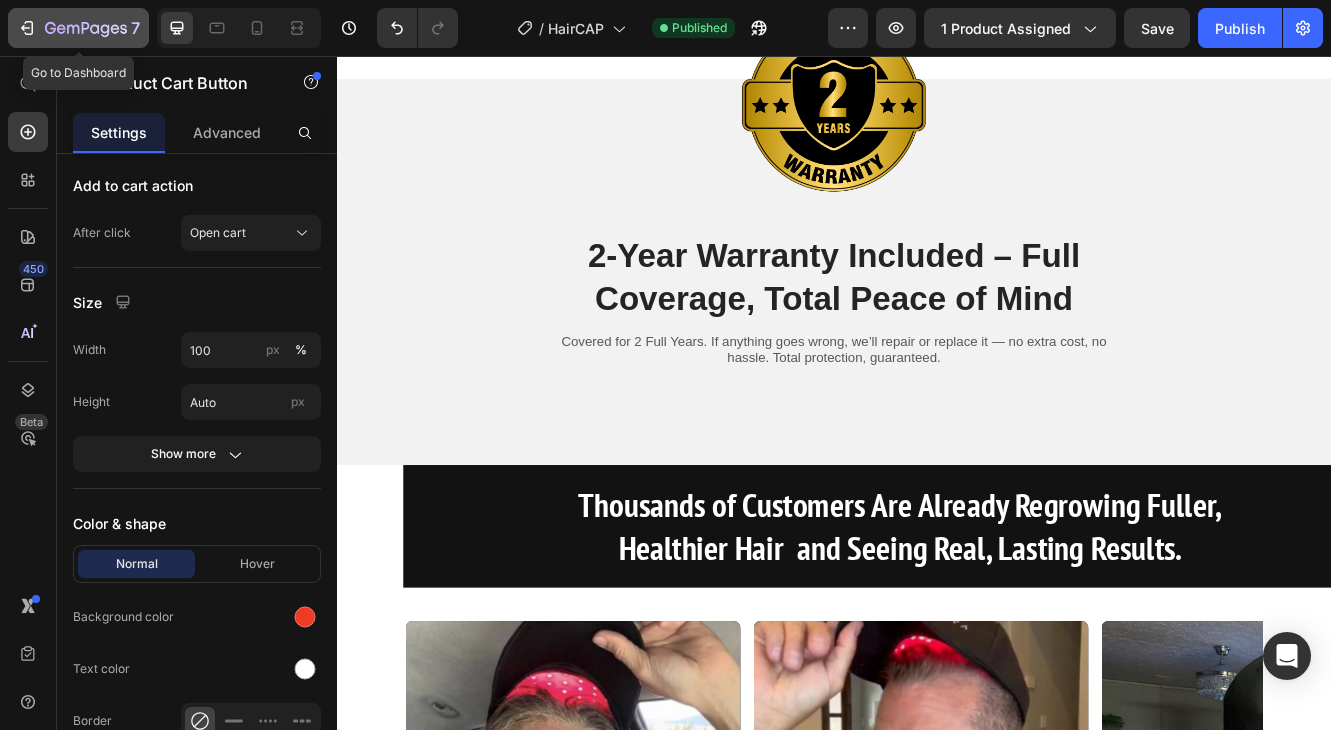 click on "7" at bounding box center [78, 28] 